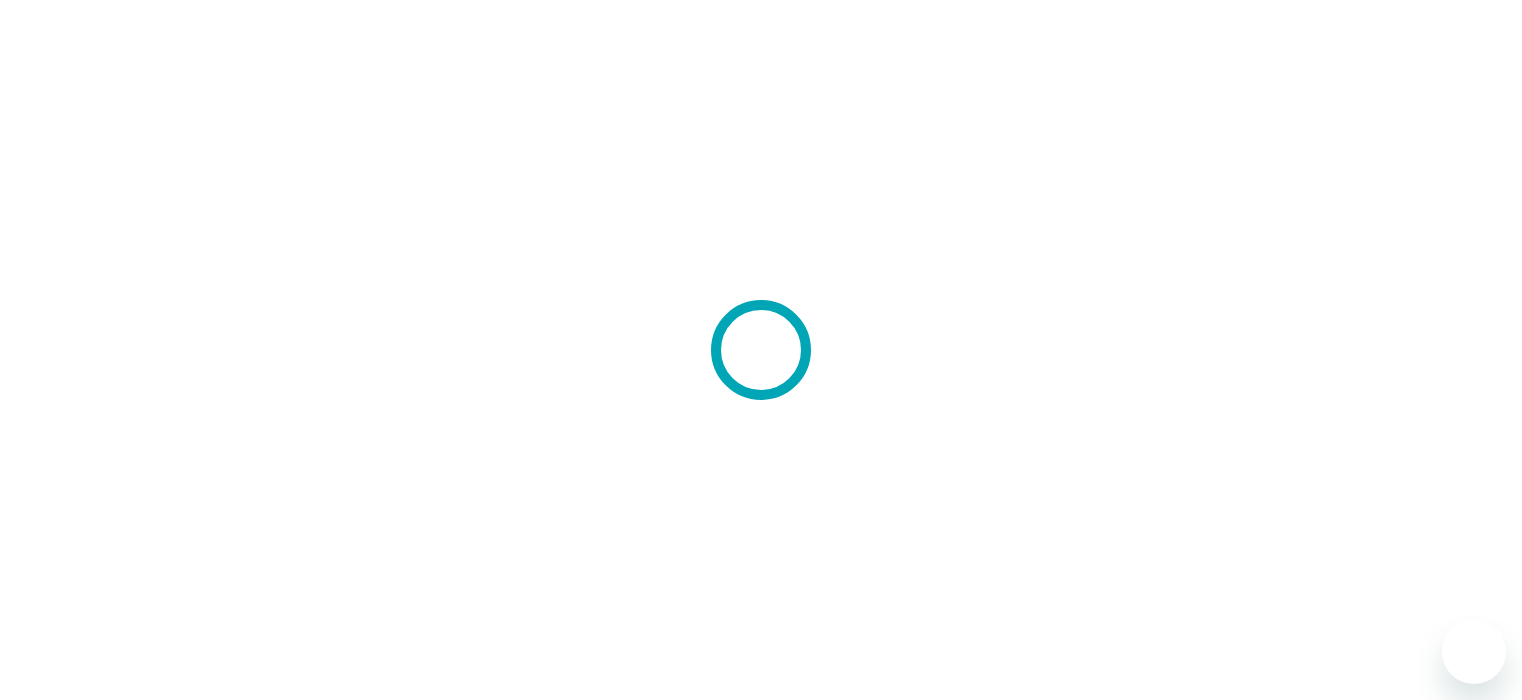 scroll, scrollTop: 0, scrollLeft: 0, axis: both 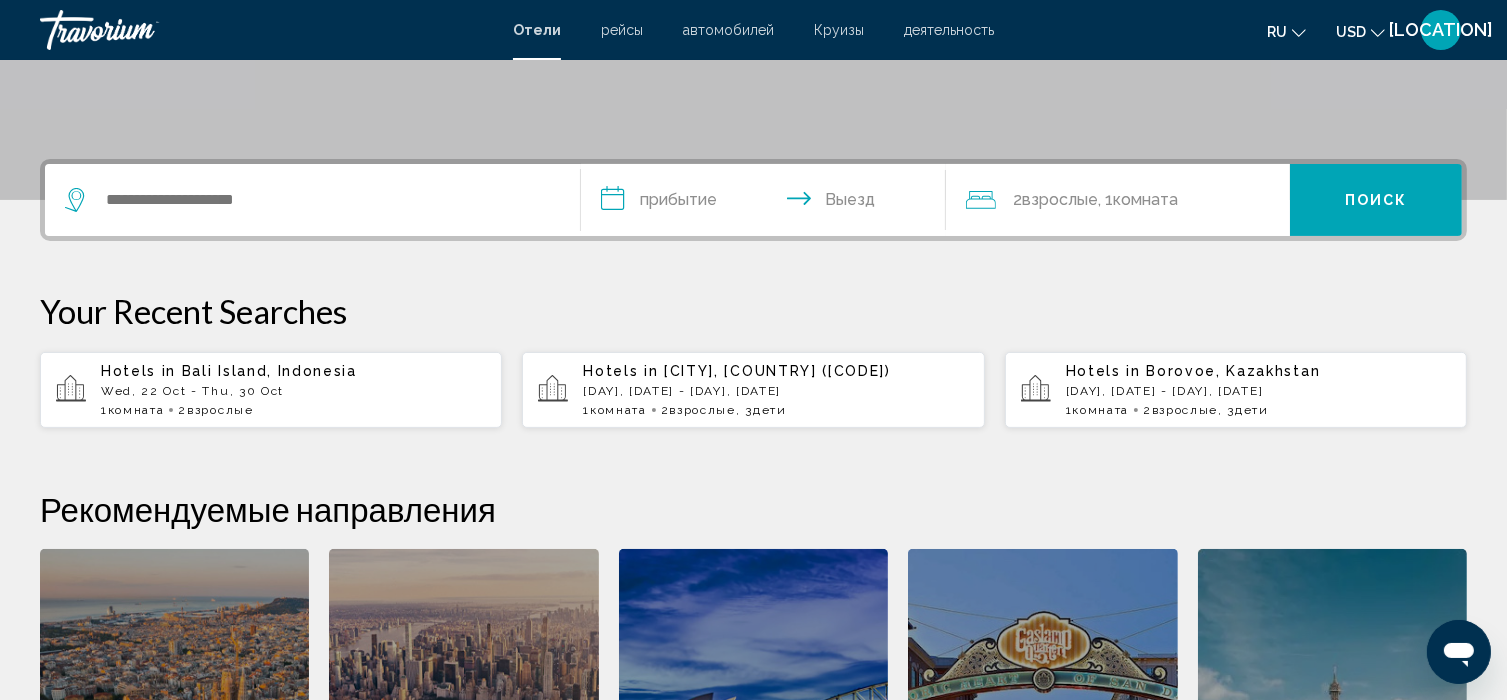 click at bounding box center [312, 200] 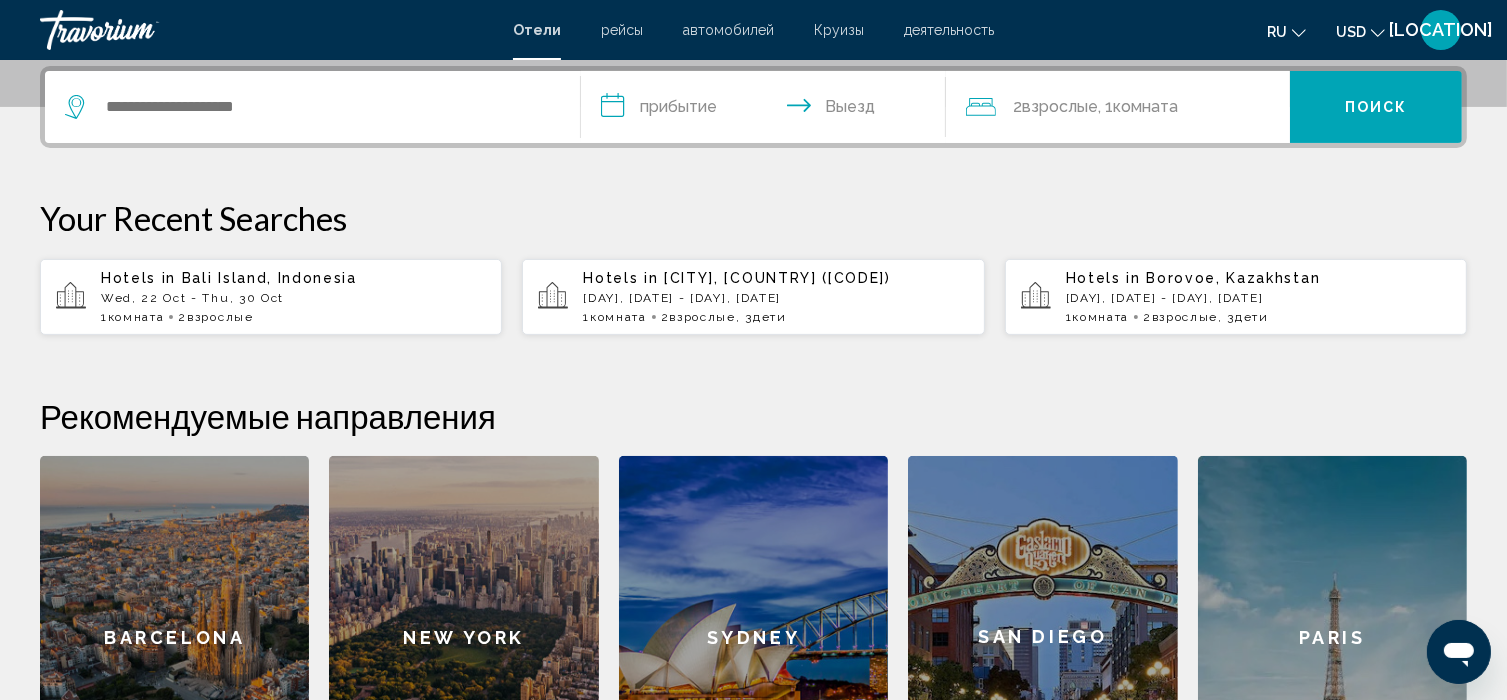 click at bounding box center (312, 107) 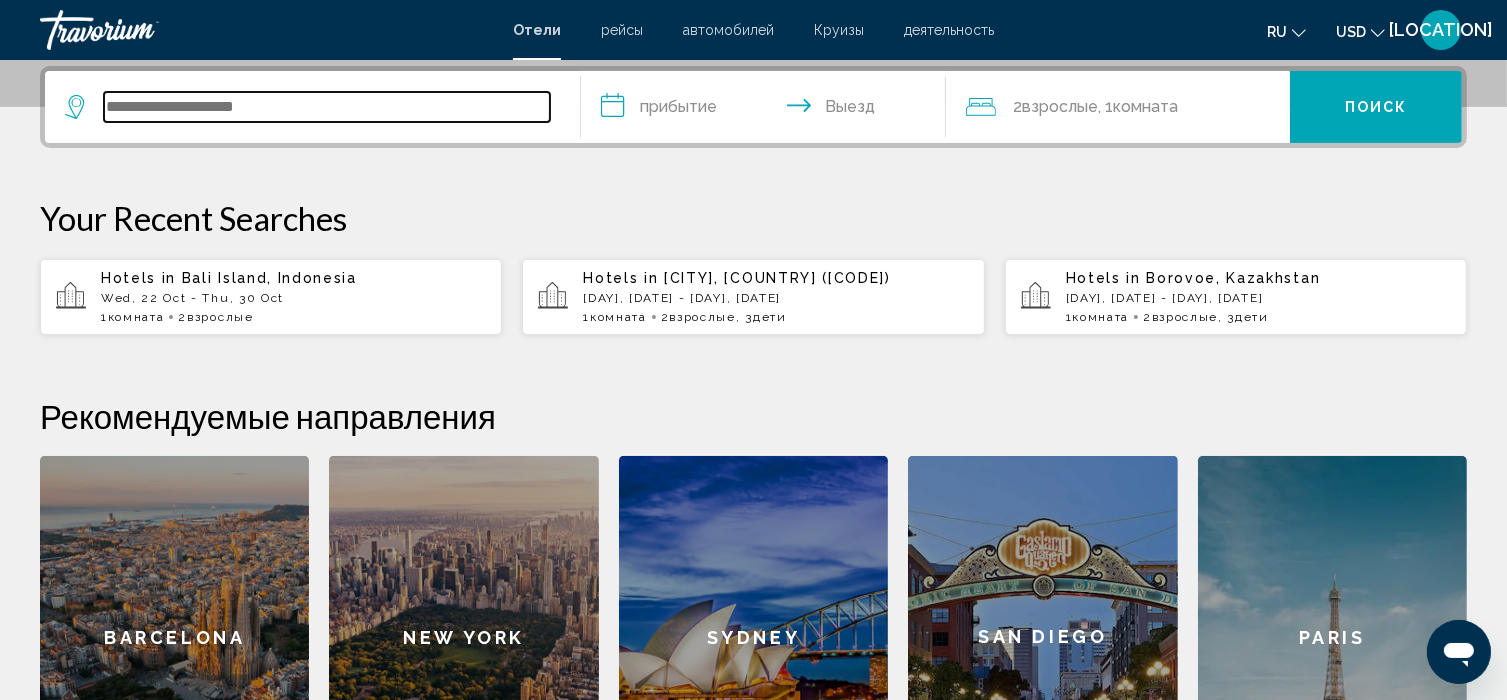 click at bounding box center (327, 107) 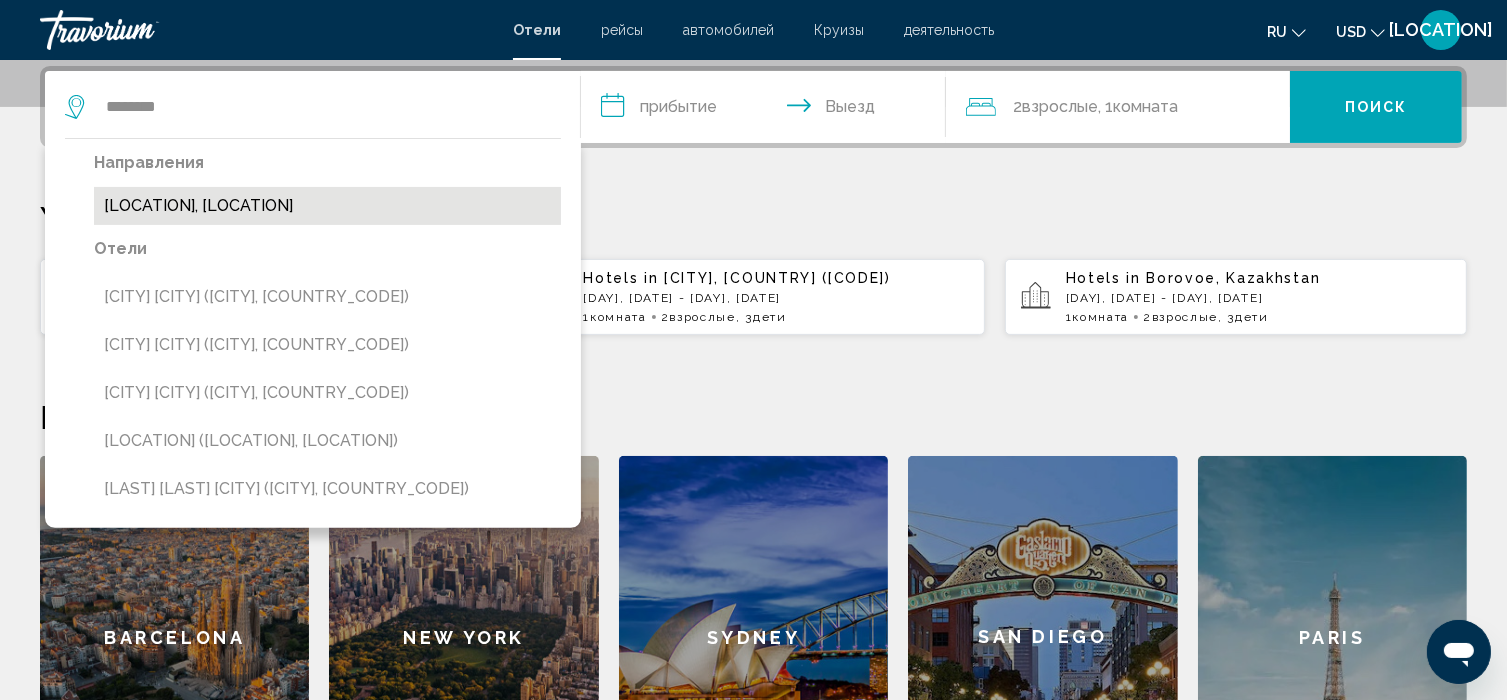 click on "[LOCATION], [LOCATION]" at bounding box center [327, 206] 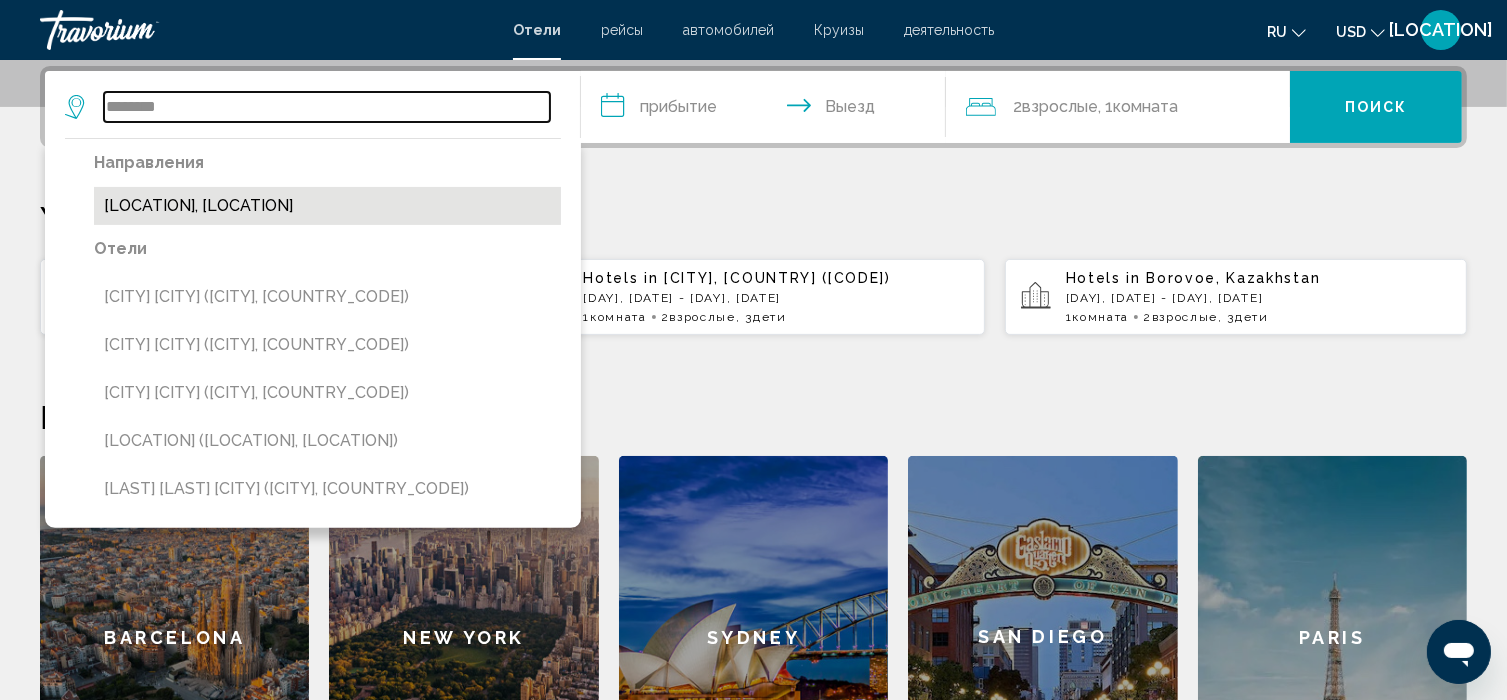 type on "**********" 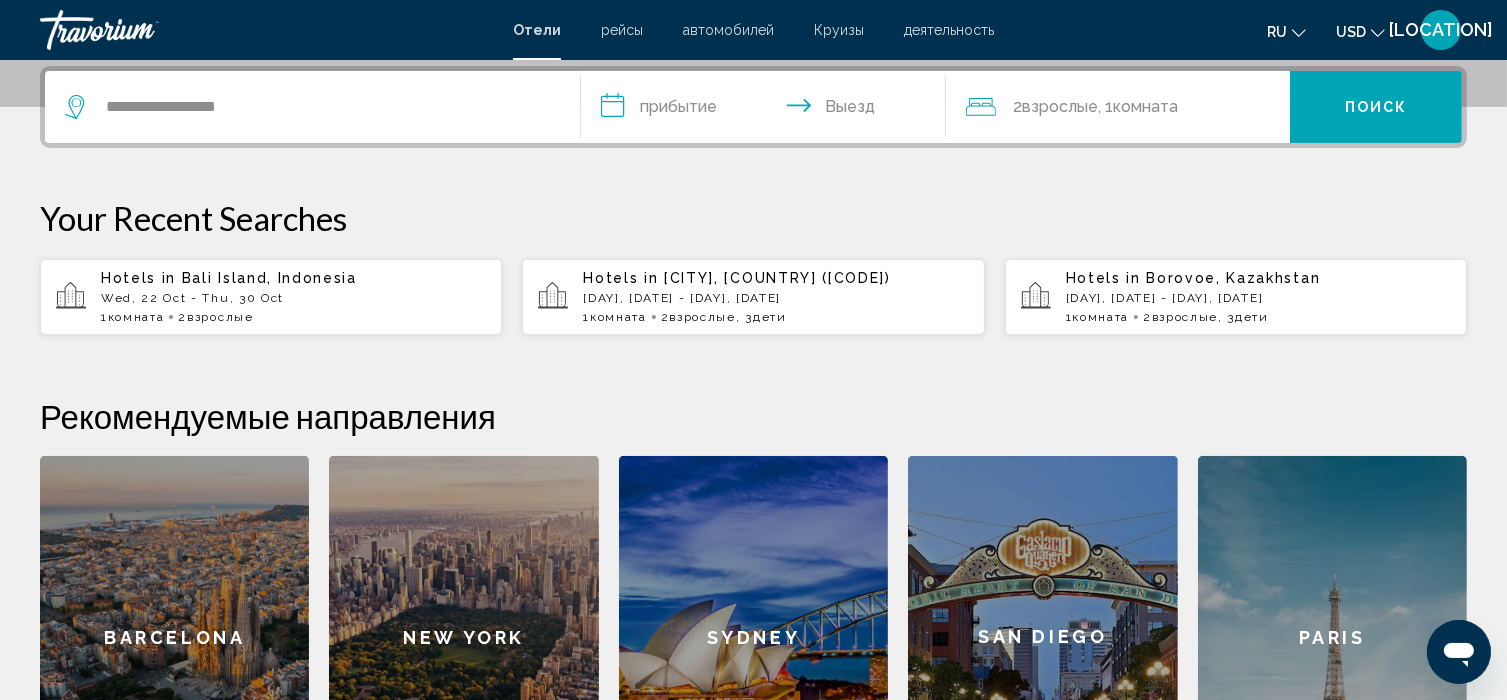 click on "**********" at bounding box center [767, 110] 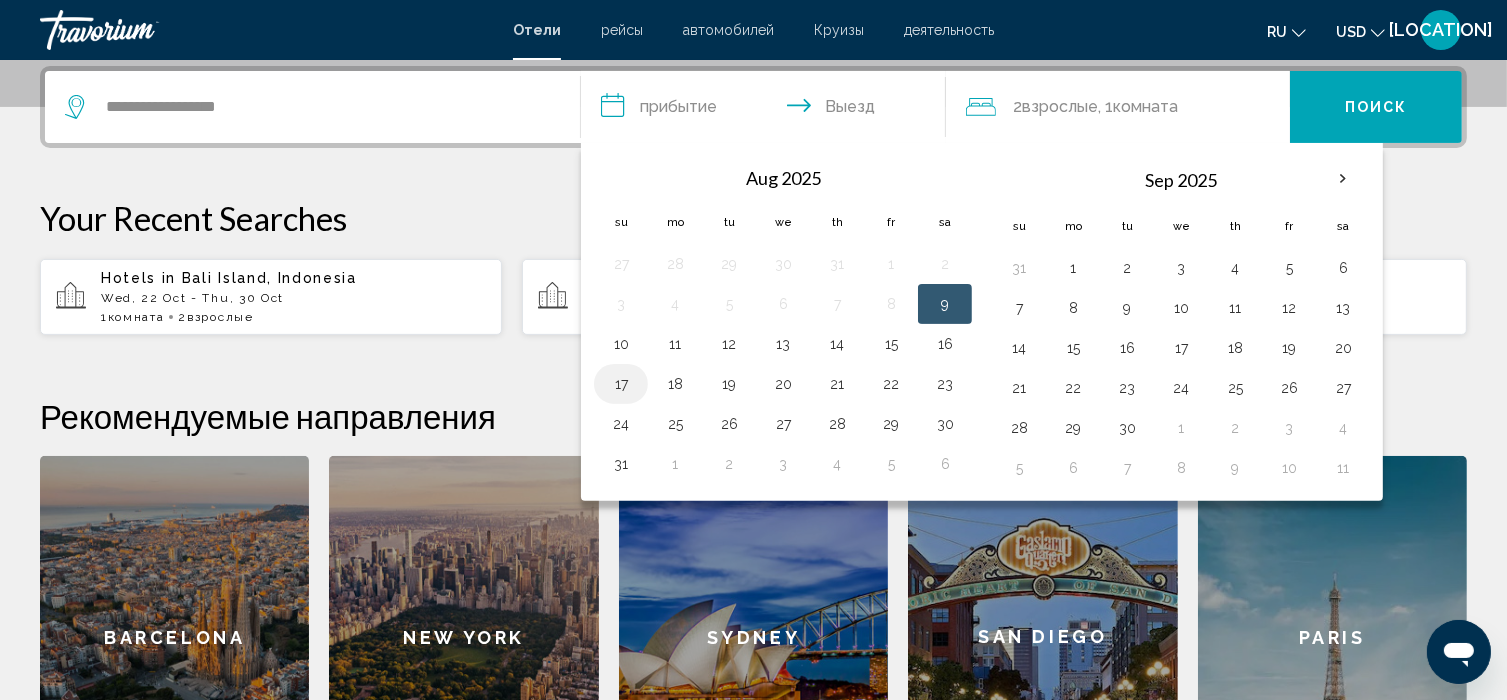 click on "17" at bounding box center [621, 384] 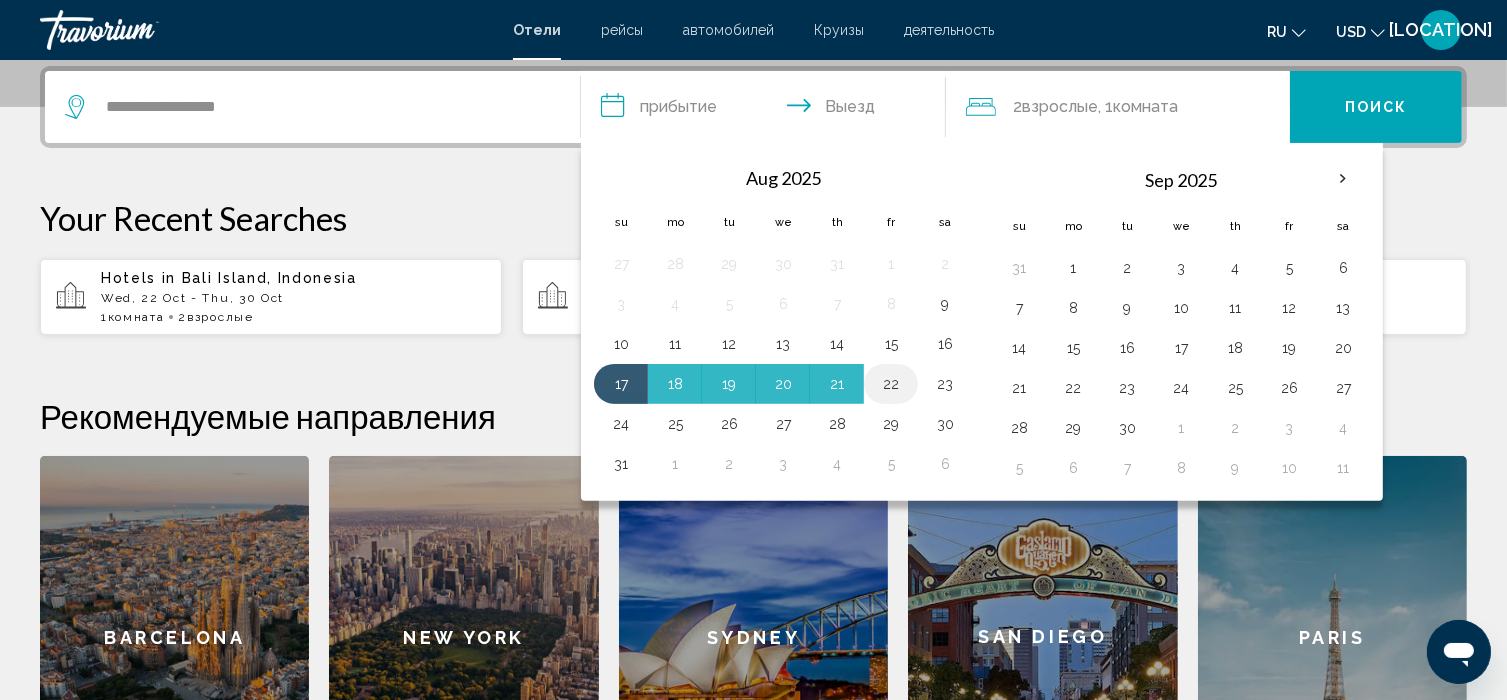 click on "22" at bounding box center (891, 384) 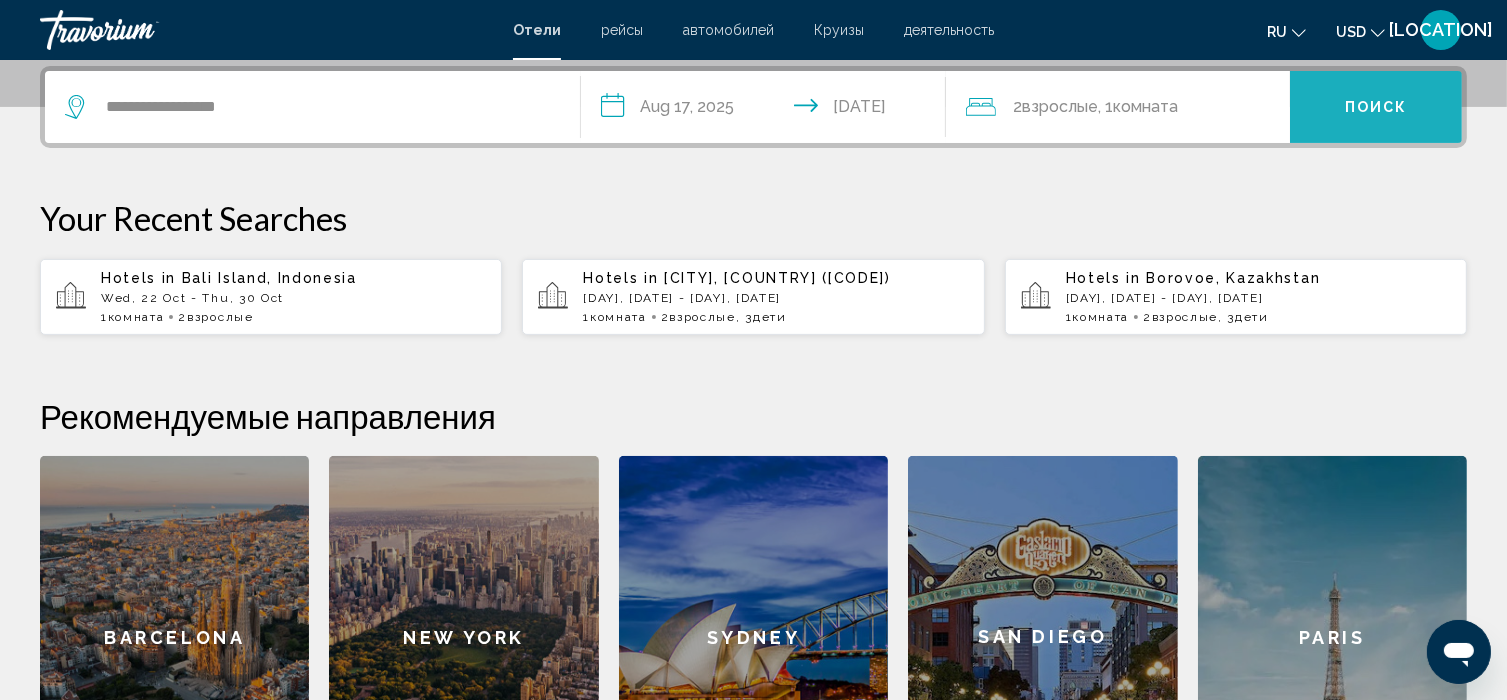 click on "Поиск" at bounding box center [1376, 108] 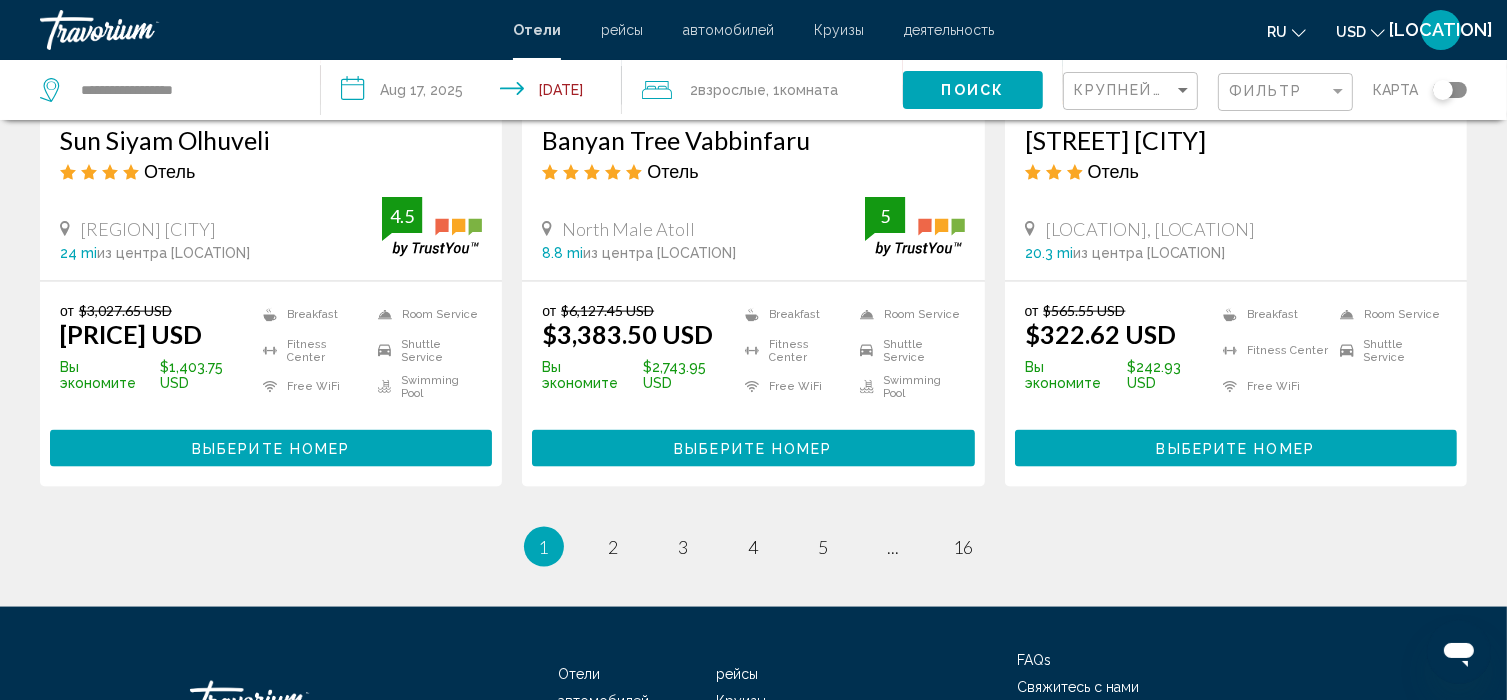 scroll, scrollTop: 2700, scrollLeft: 0, axis: vertical 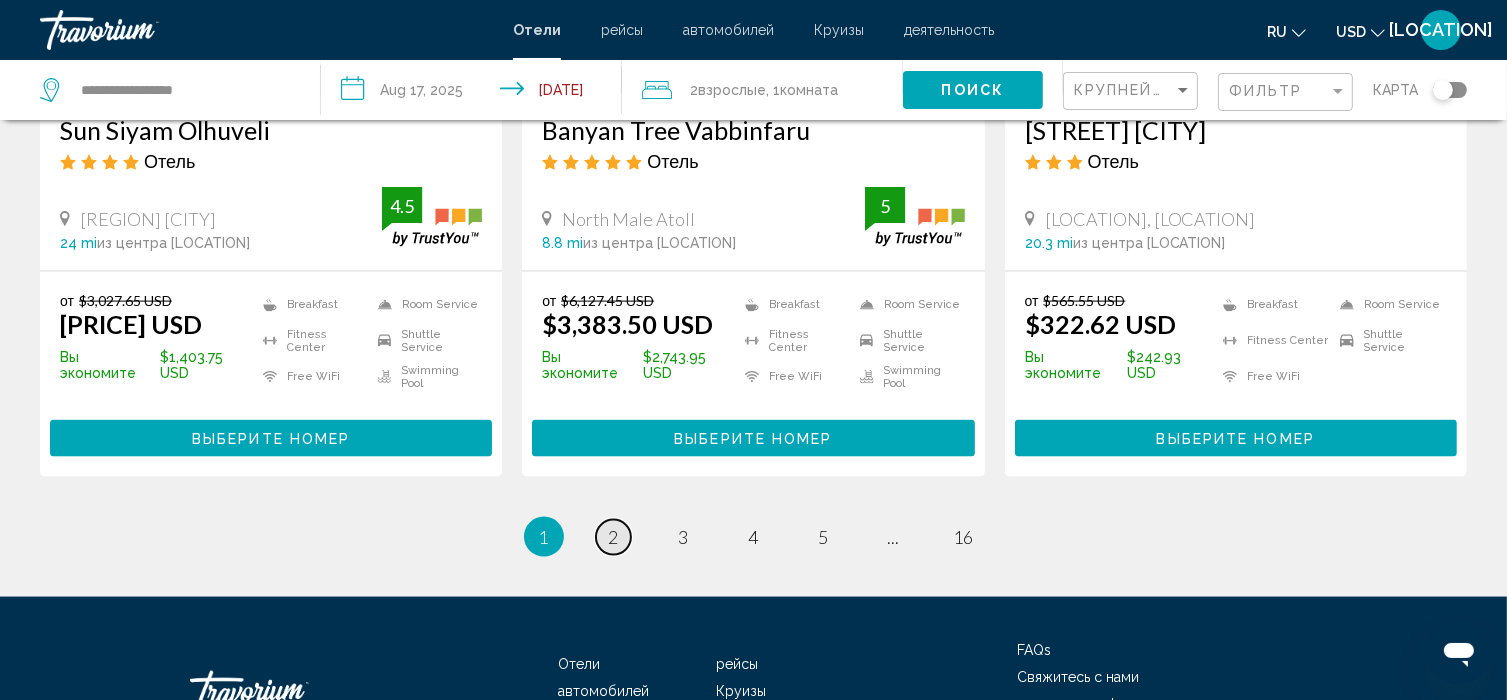 click on "page  2" at bounding box center [613, 537] 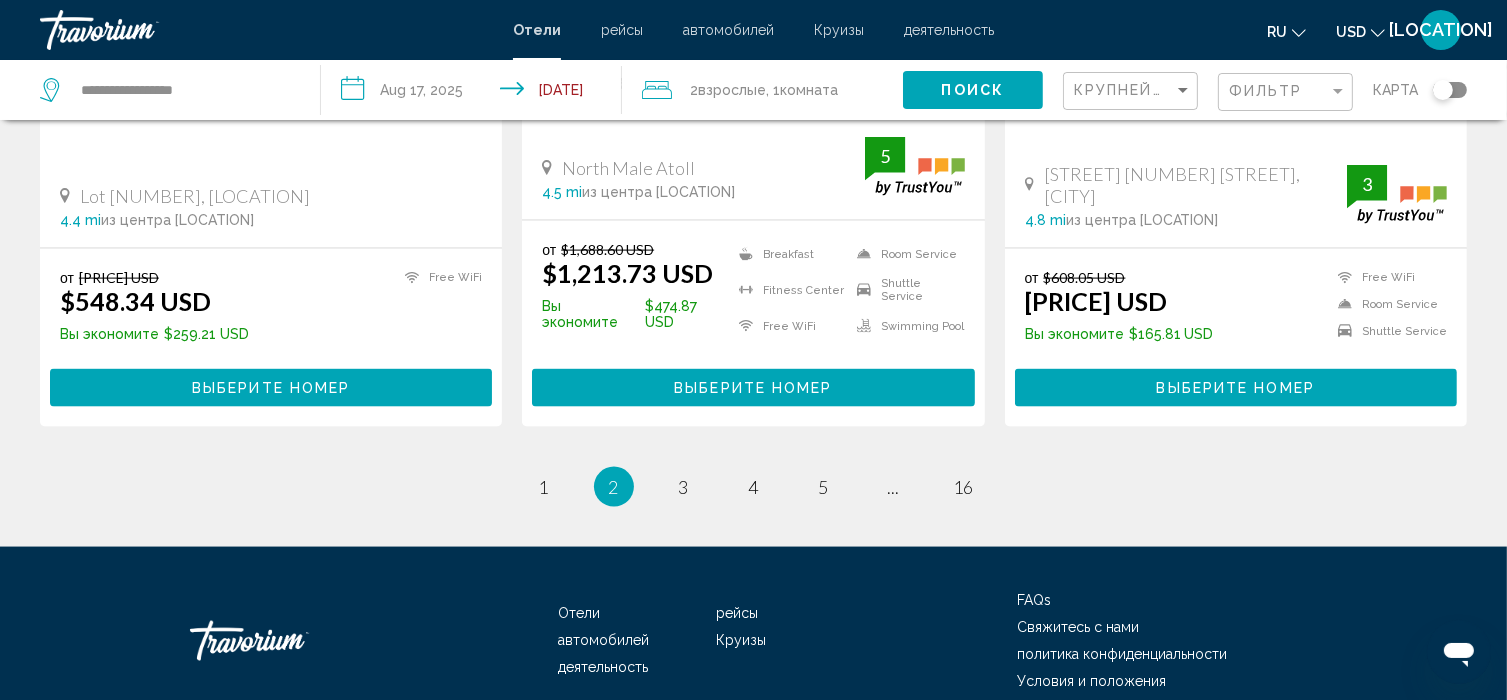 scroll, scrollTop: 2787, scrollLeft: 0, axis: vertical 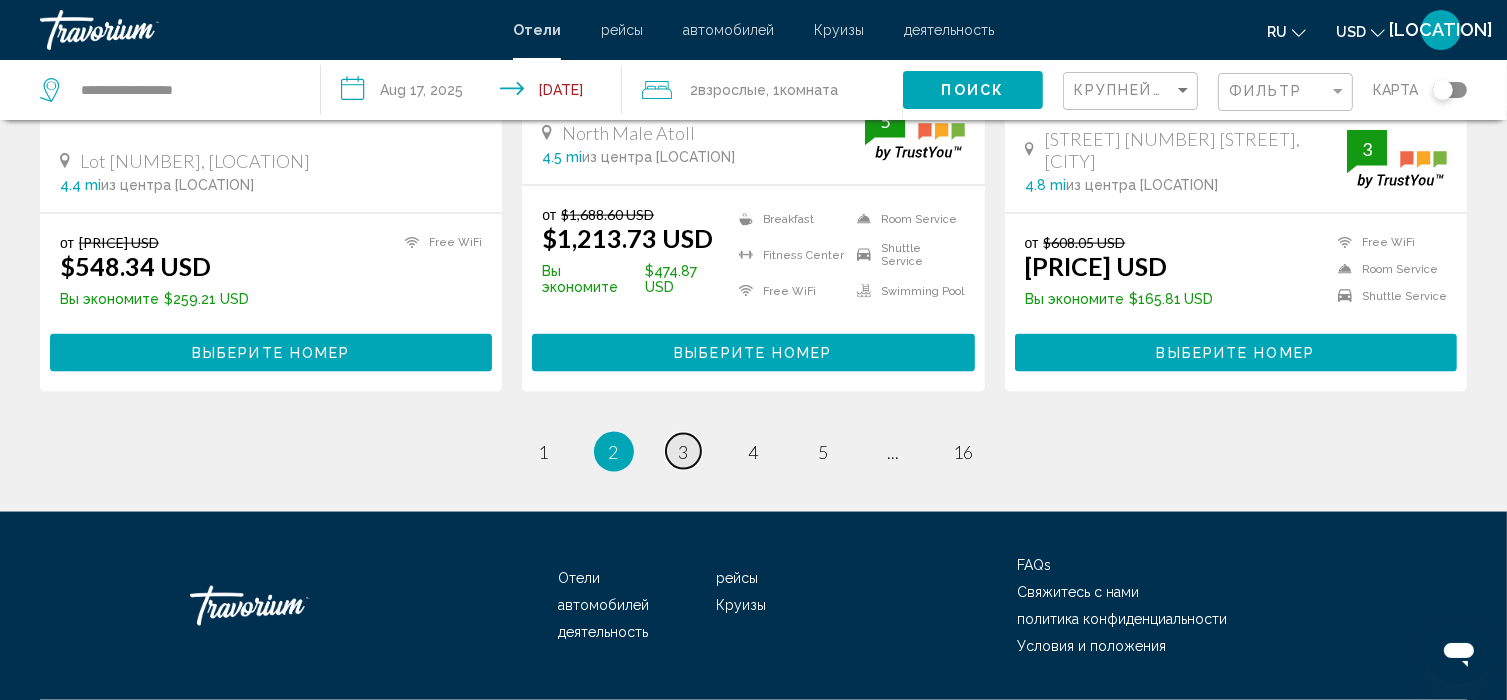click on "page  3" at bounding box center (683, 451) 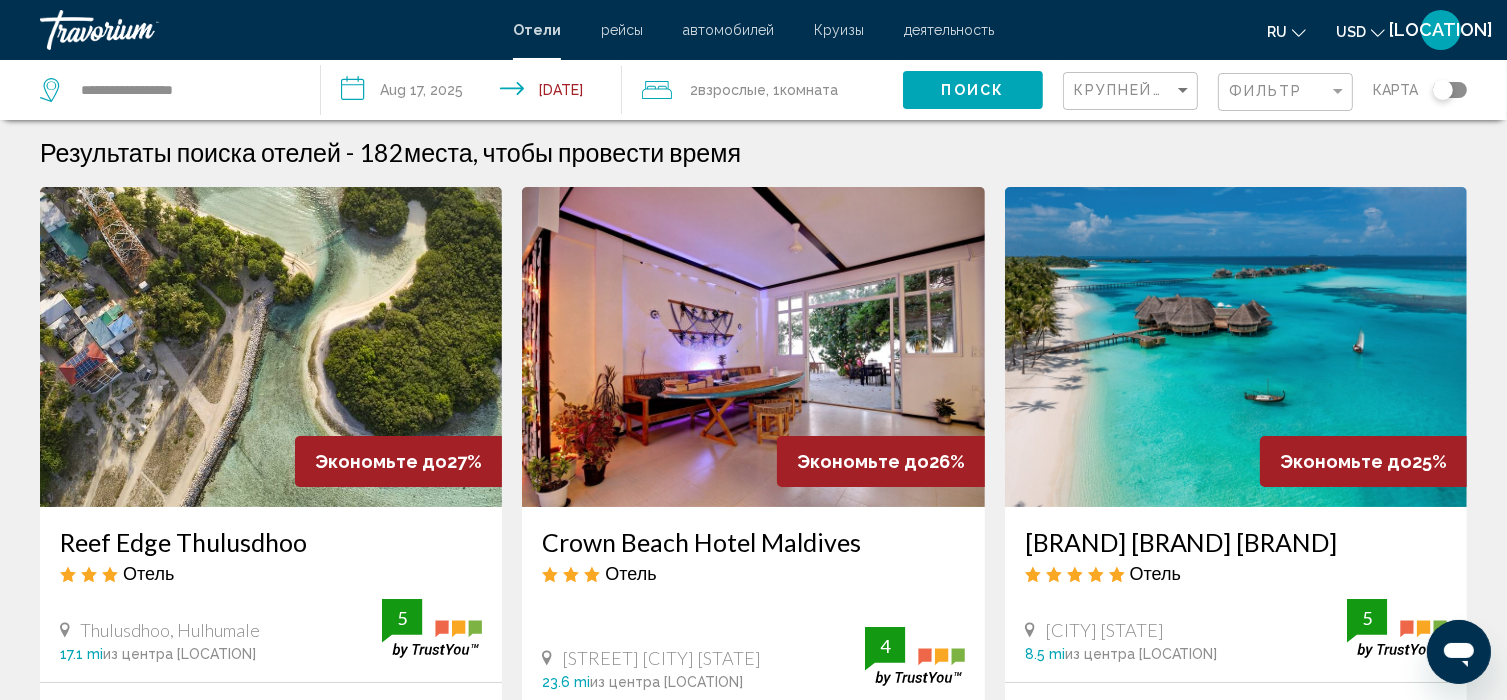 scroll, scrollTop: 0, scrollLeft: 0, axis: both 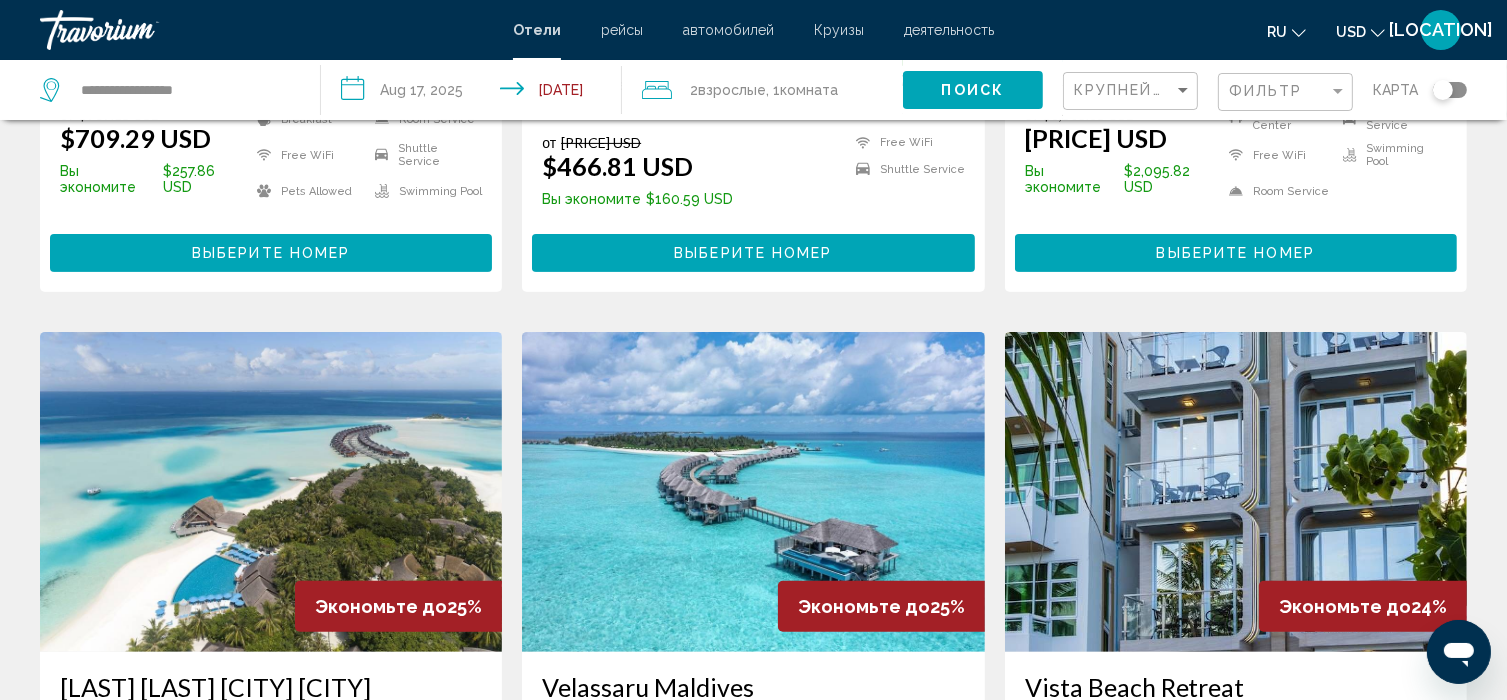 drag, startPoint x: 676, startPoint y: 404, endPoint x: 504, endPoint y: 311, distance: 195.53261 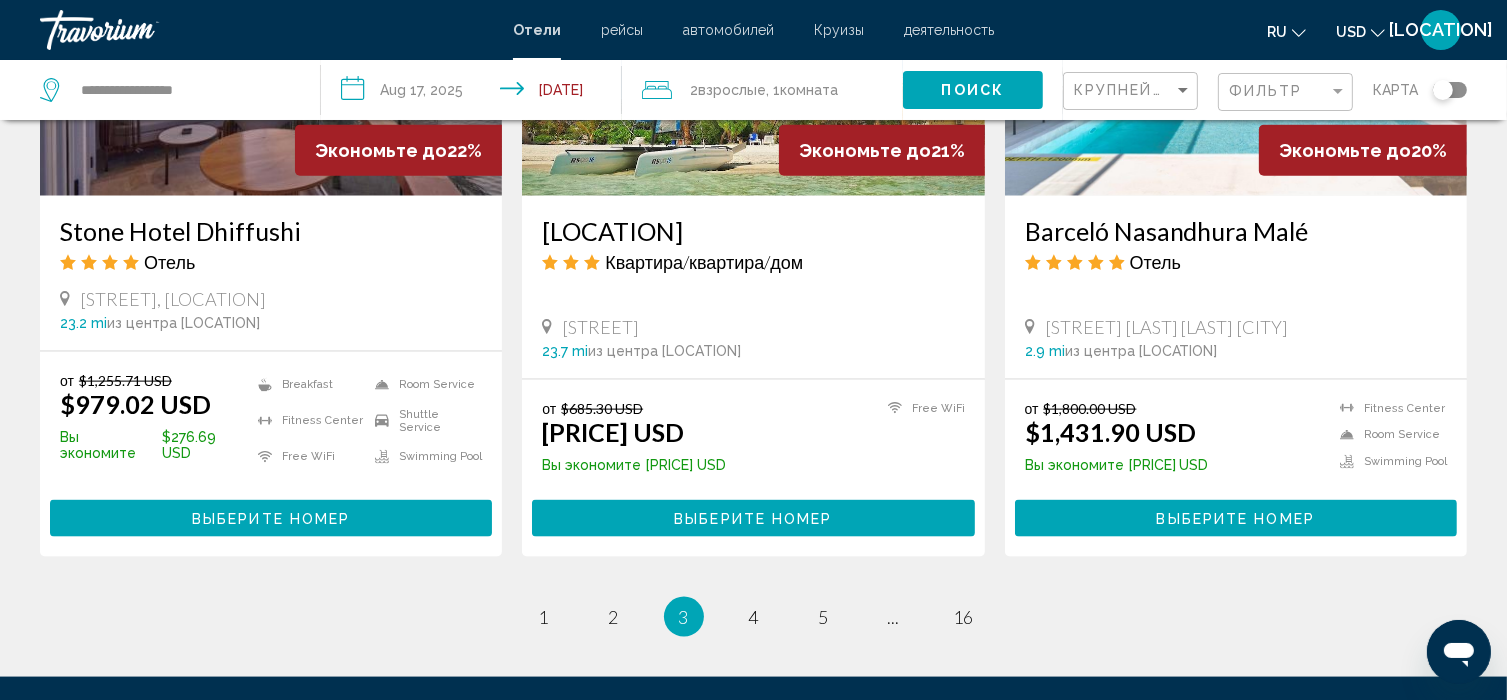 scroll, scrollTop: 2704, scrollLeft: 0, axis: vertical 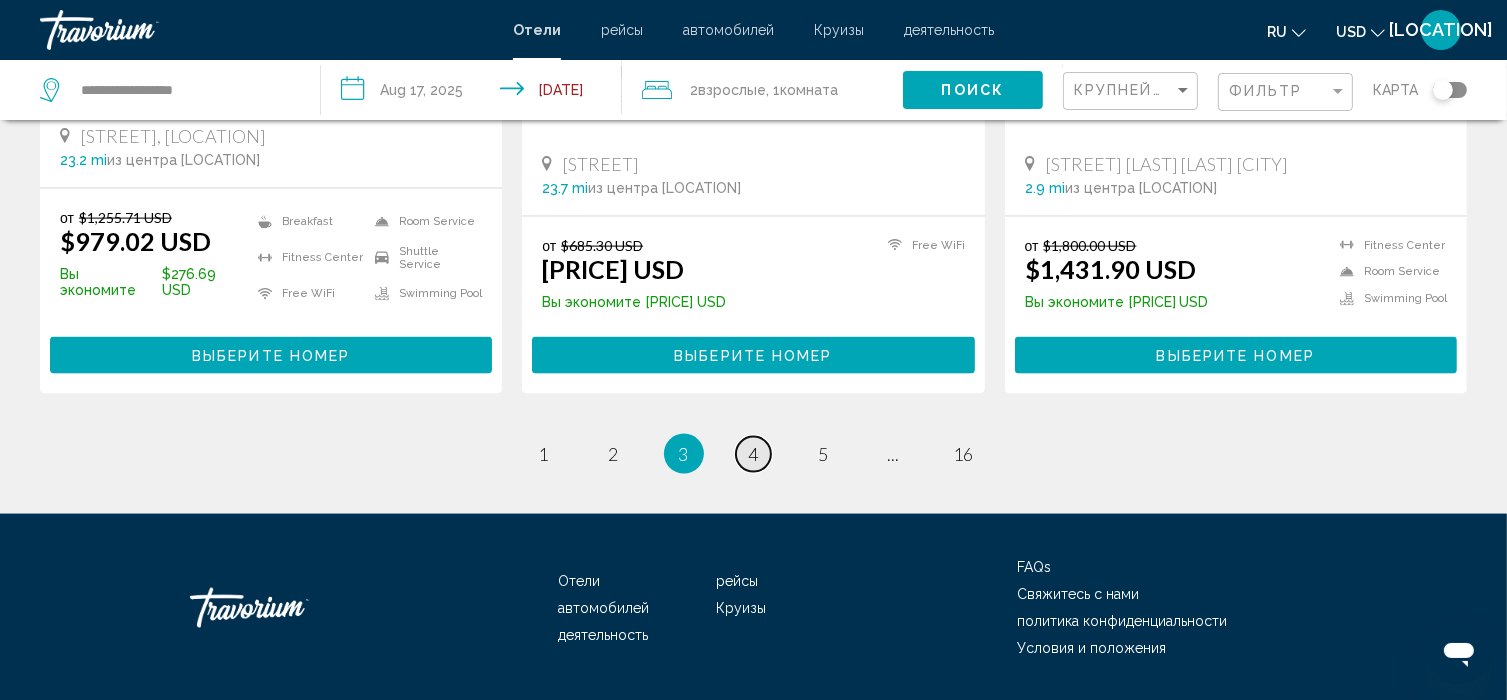 click on "page  4" at bounding box center (753, 454) 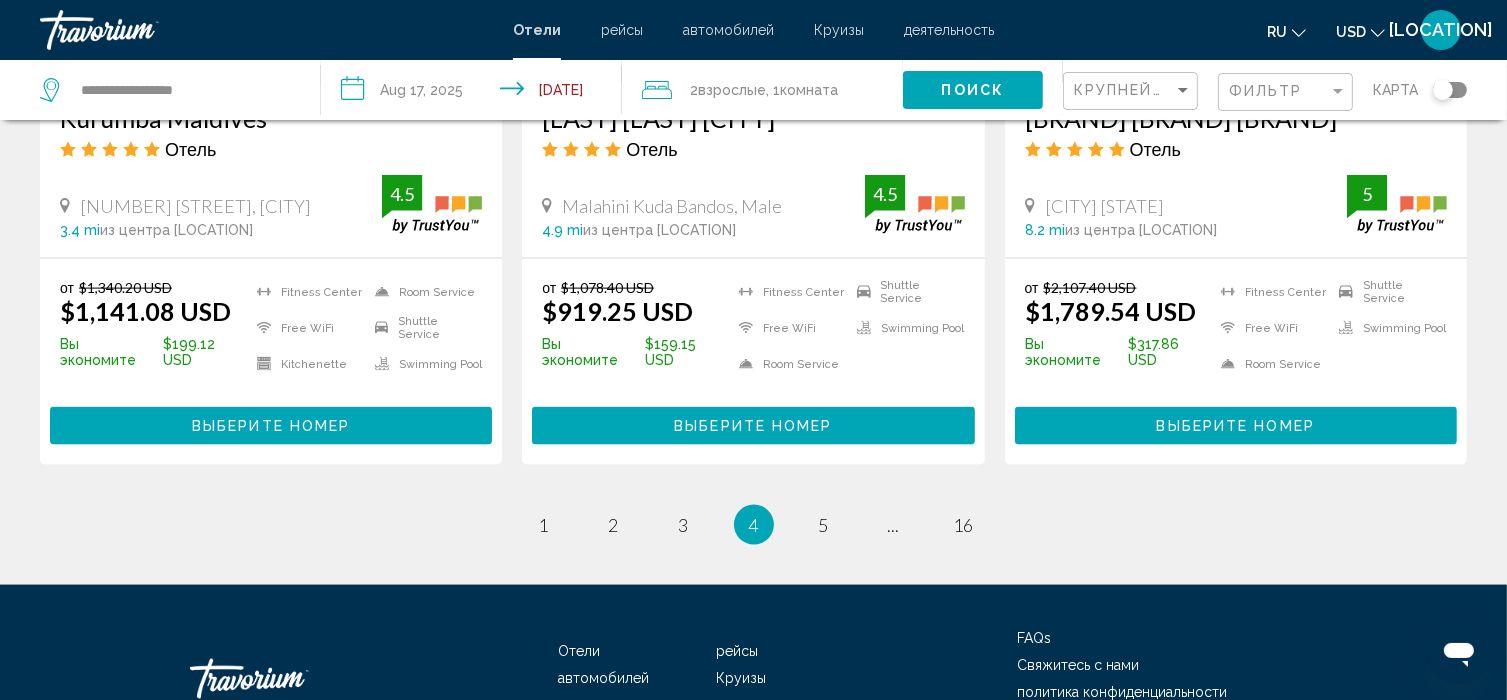 scroll, scrollTop: 2758, scrollLeft: 0, axis: vertical 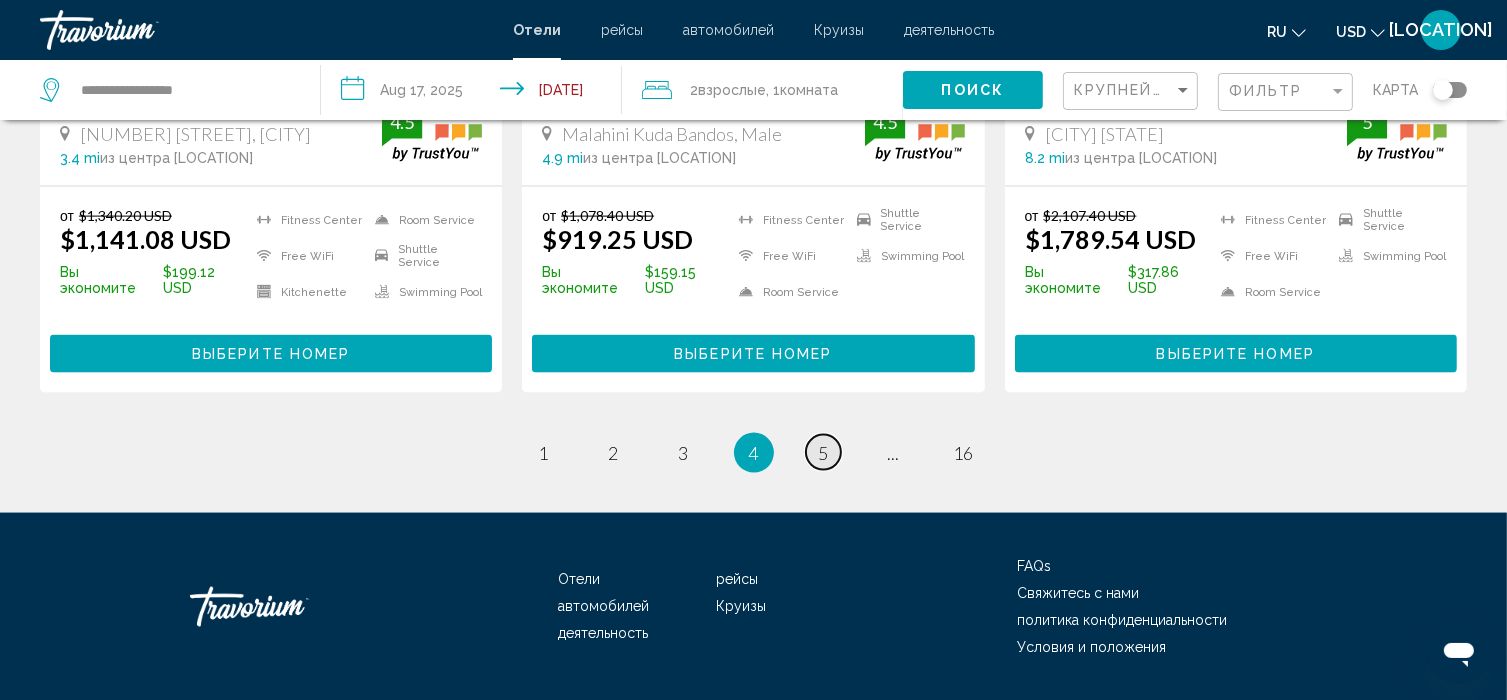 click on "page  5" at bounding box center [823, 452] 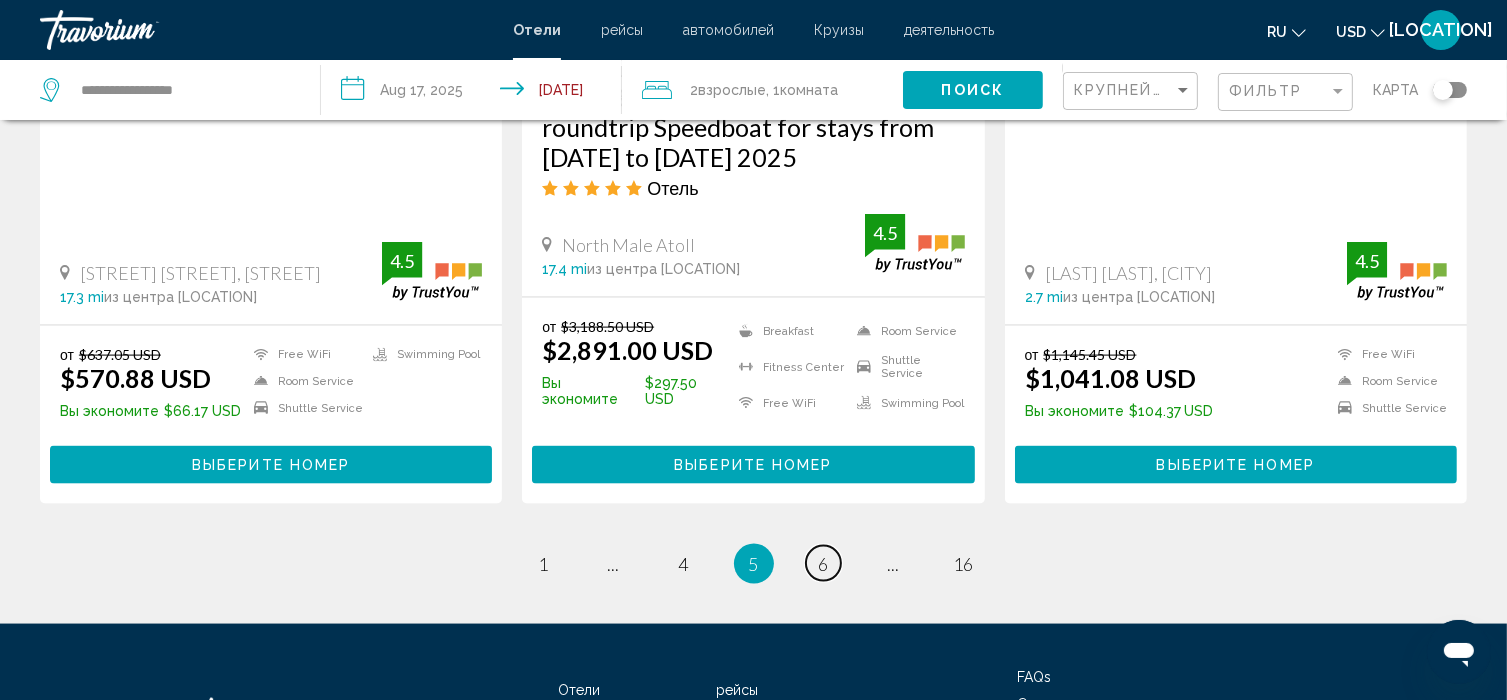 scroll, scrollTop: 2760, scrollLeft: 0, axis: vertical 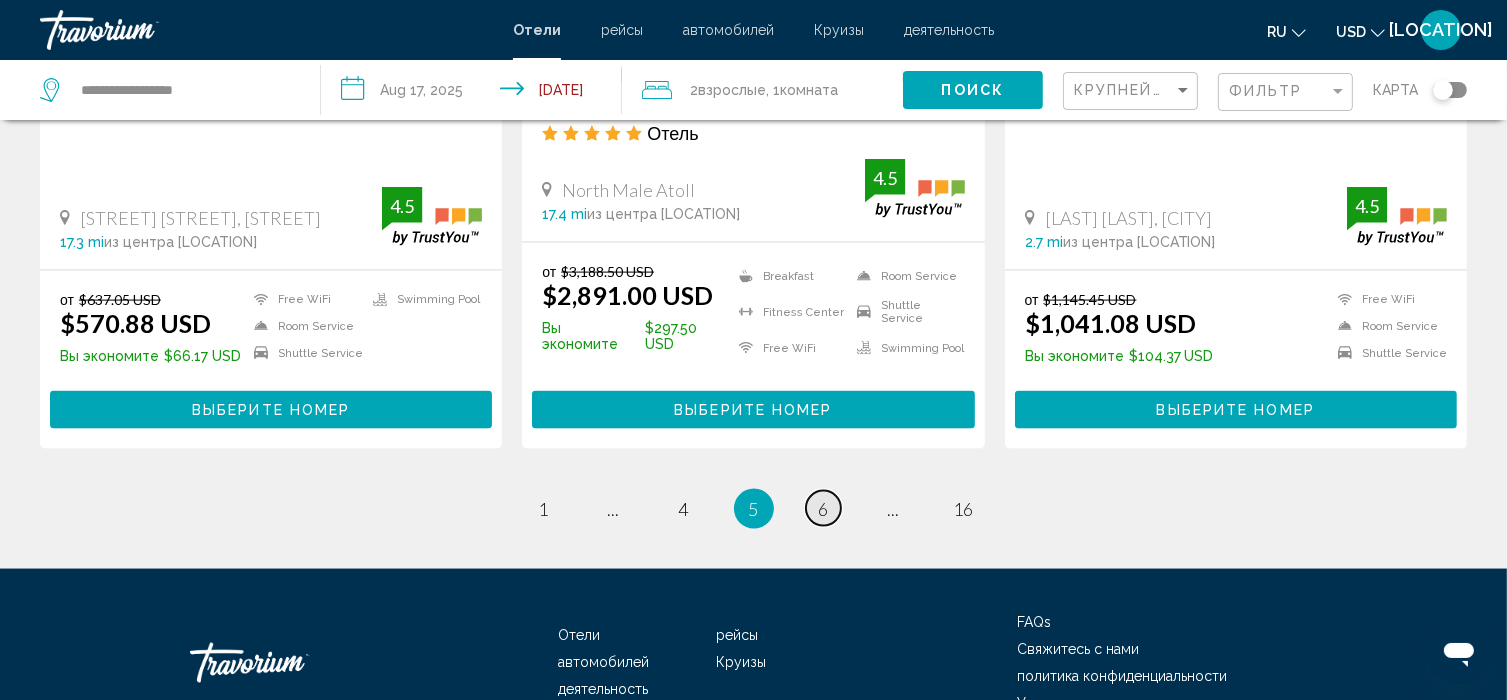 click on "6" at bounding box center [824, 509] 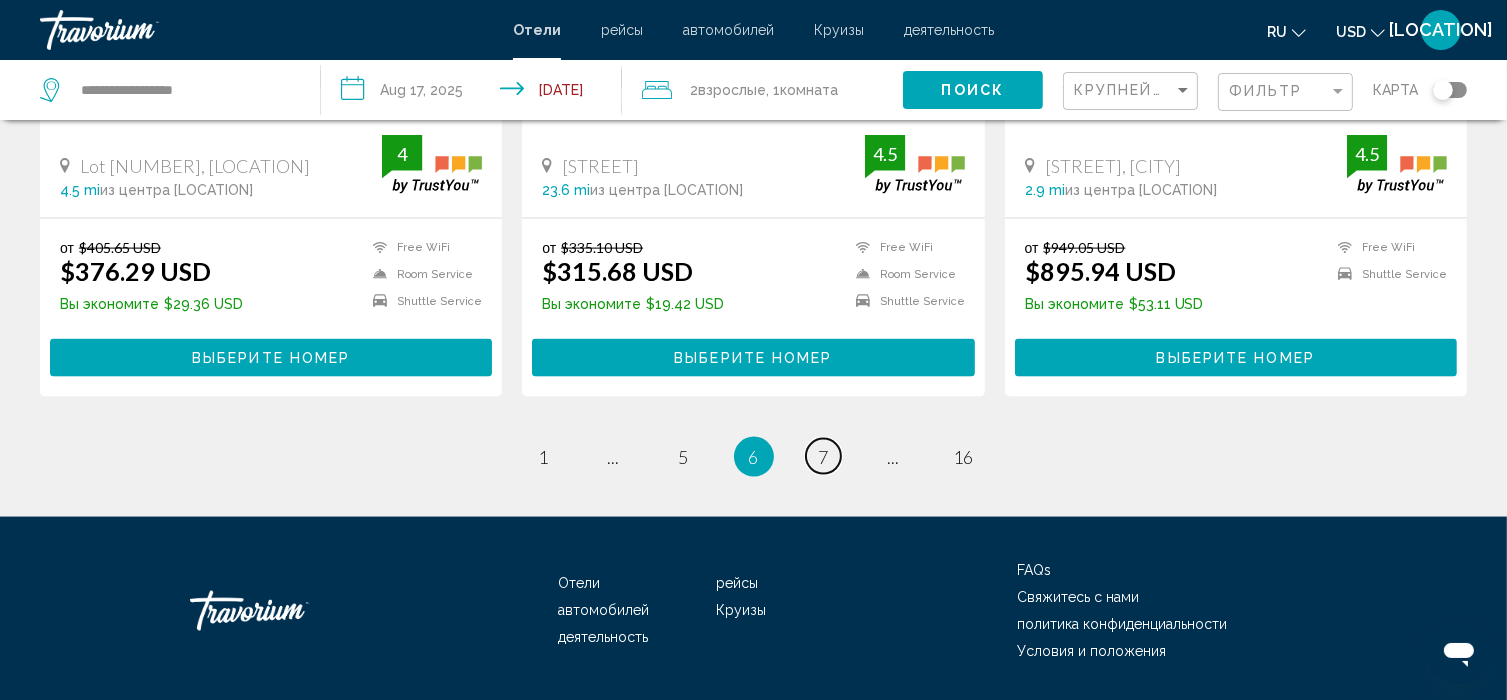 scroll, scrollTop: 2790, scrollLeft: 0, axis: vertical 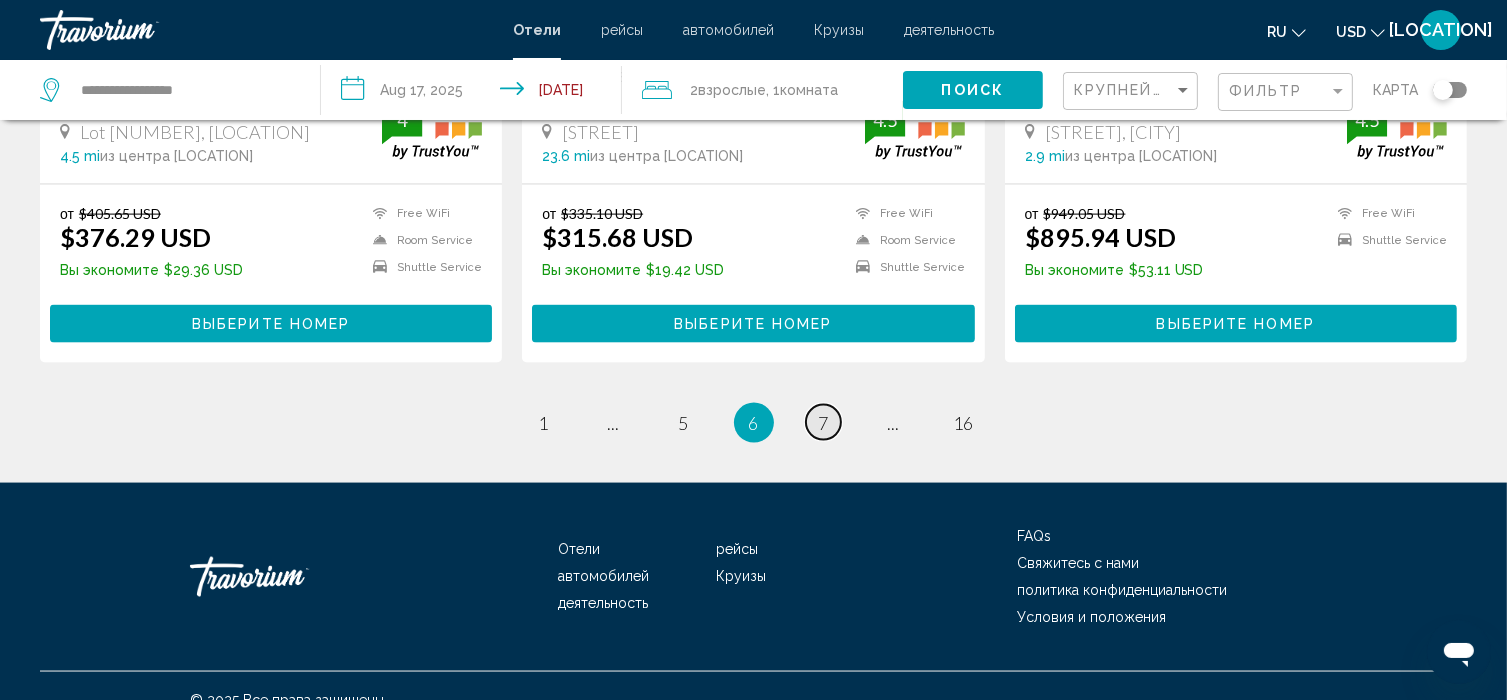 click on "page  7" at bounding box center [823, 422] 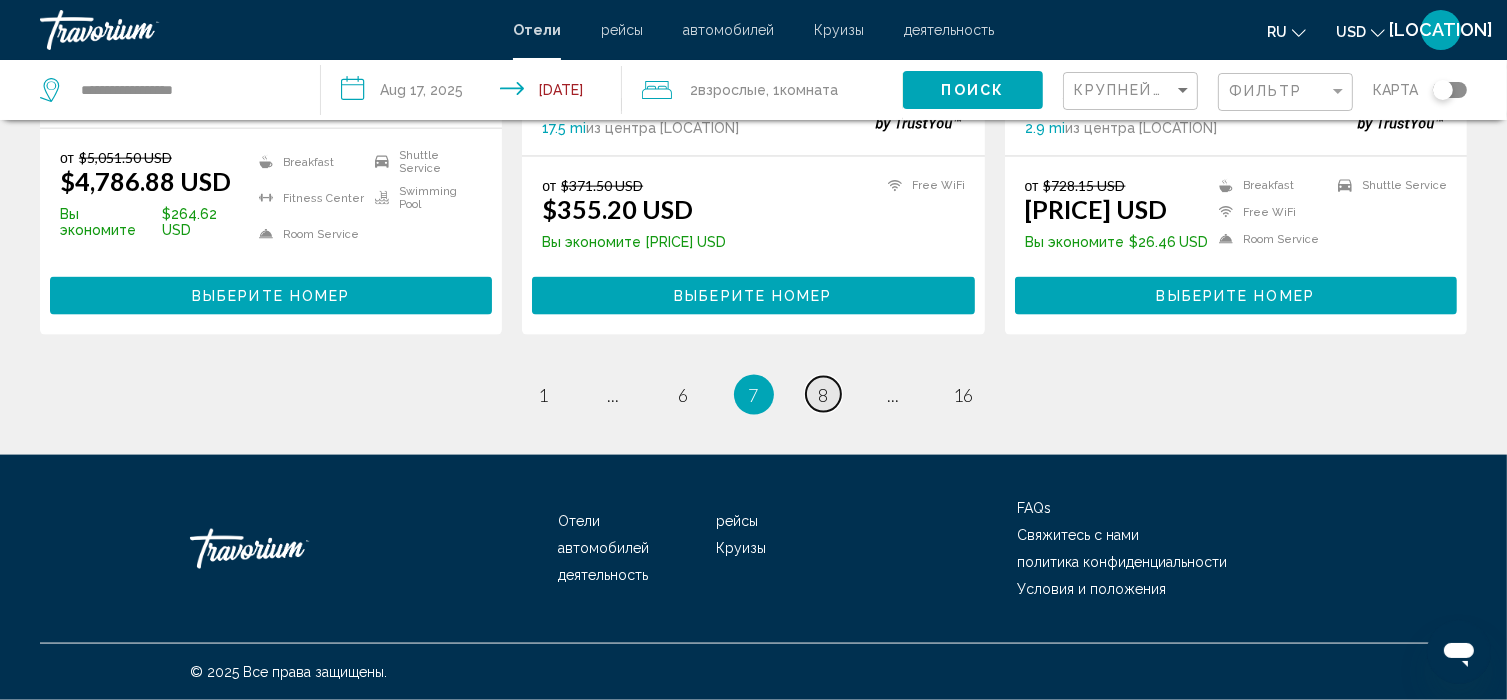 scroll, scrollTop: 2700, scrollLeft: 0, axis: vertical 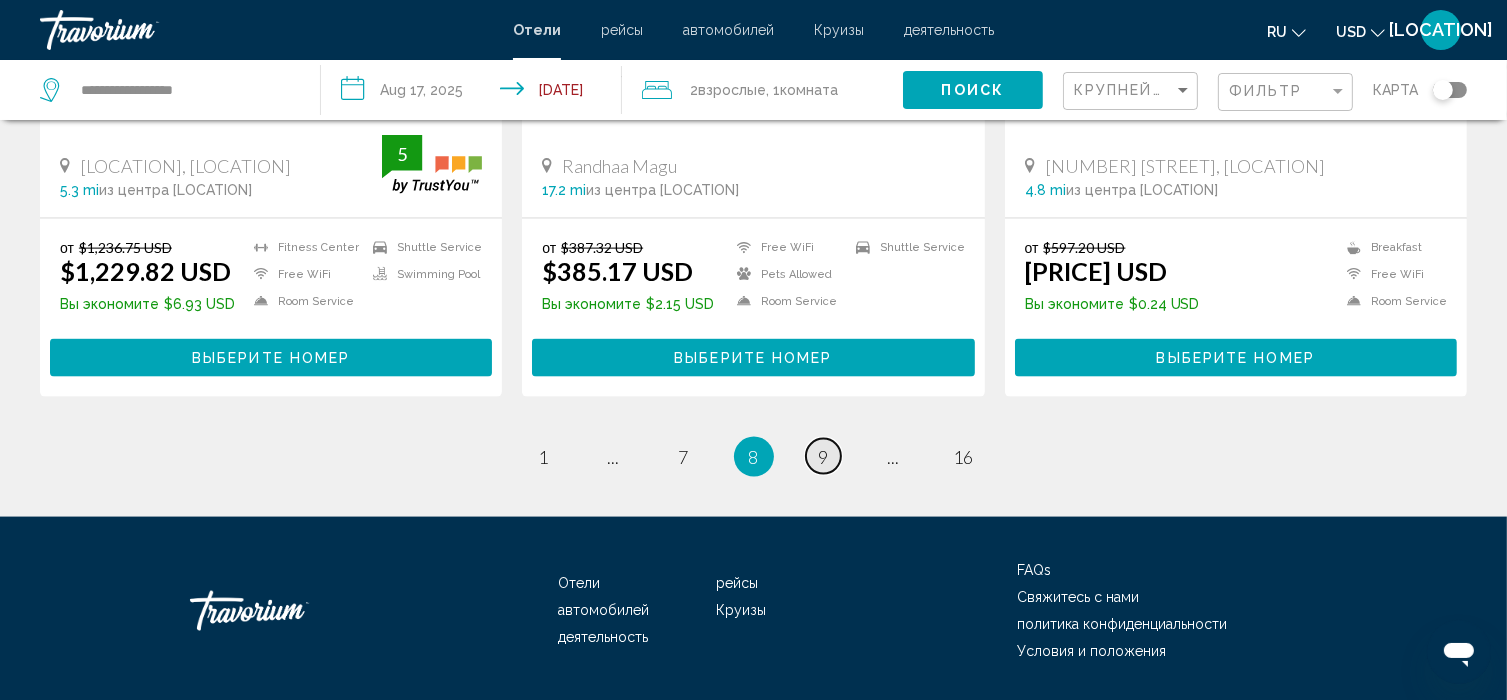 click on "page  9" at bounding box center [823, 456] 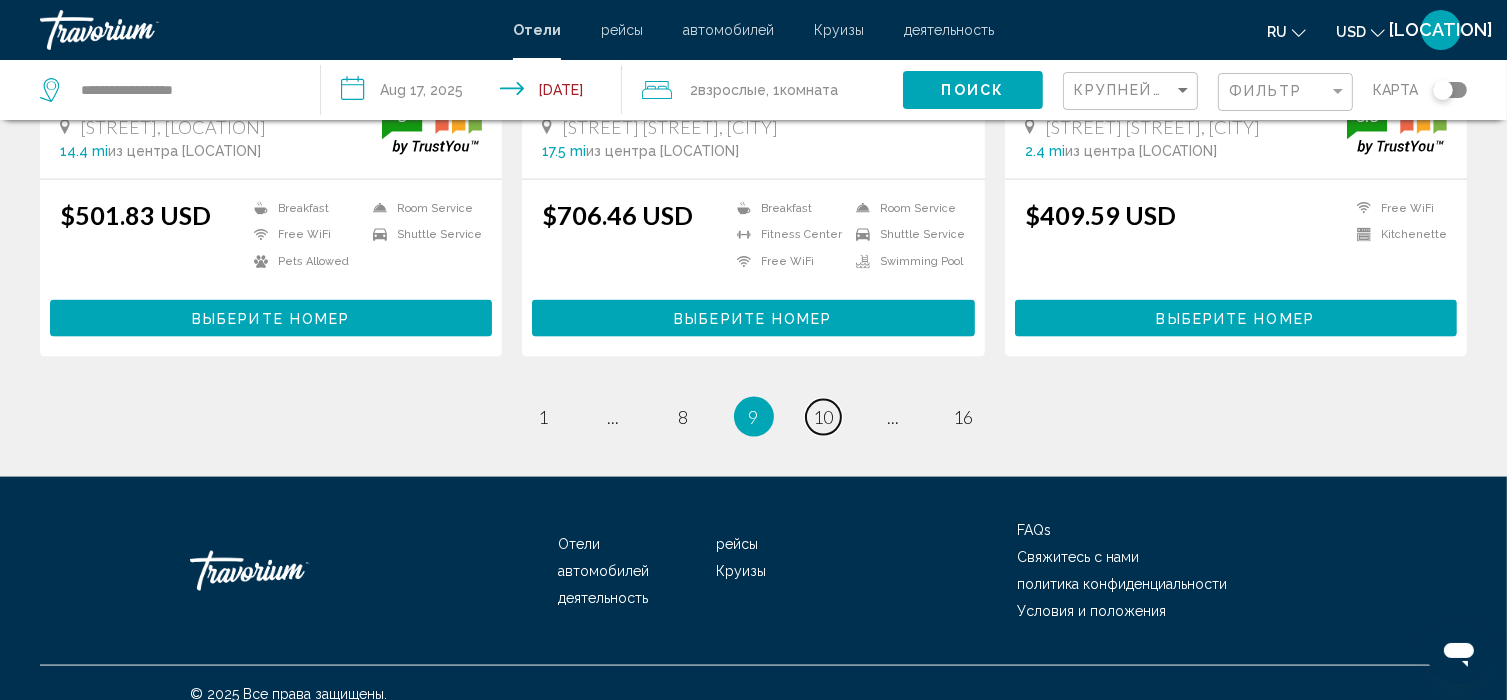 scroll, scrollTop: 2648, scrollLeft: 0, axis: vertical 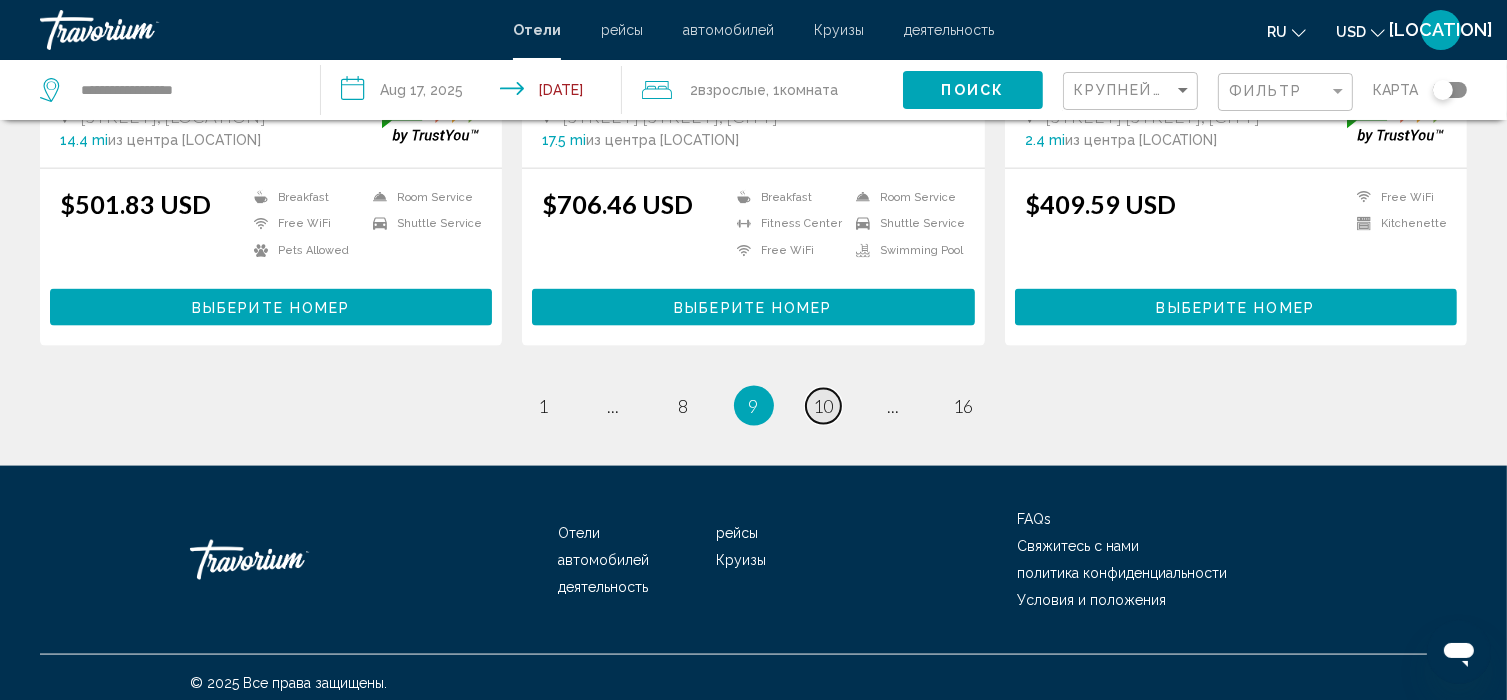 click on "10" at bounding box center (824, 406) 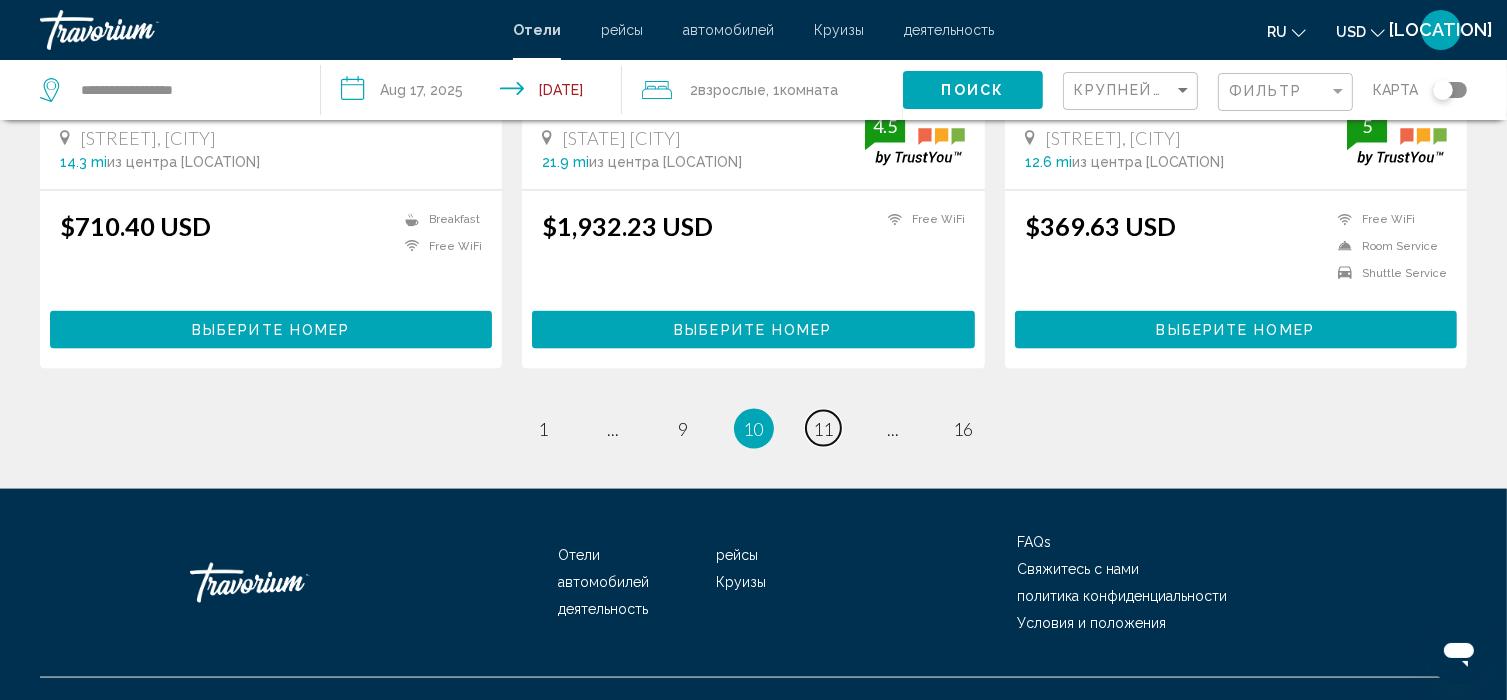 scroll, scrollTop: 2707, scrollLeft: 0, axis: vertical 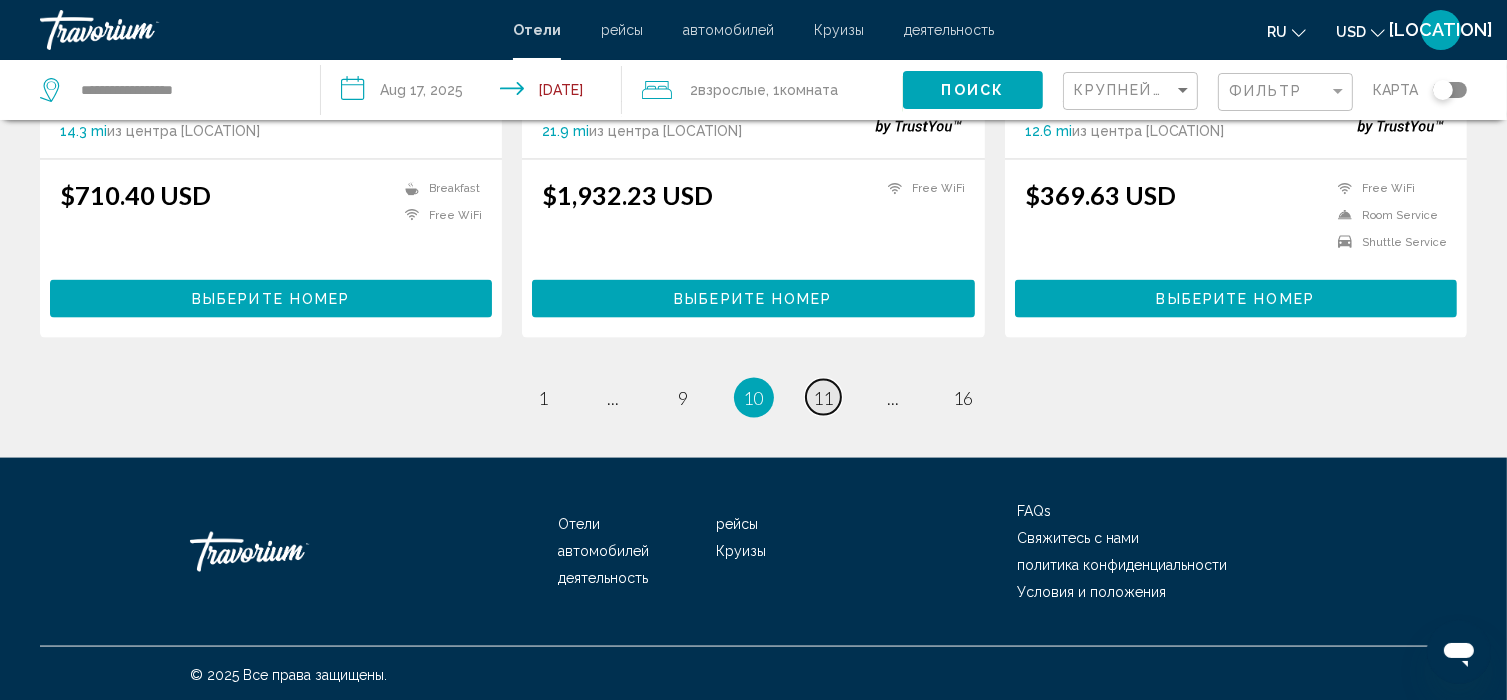 click on "11" at bounding box center [824, 398] 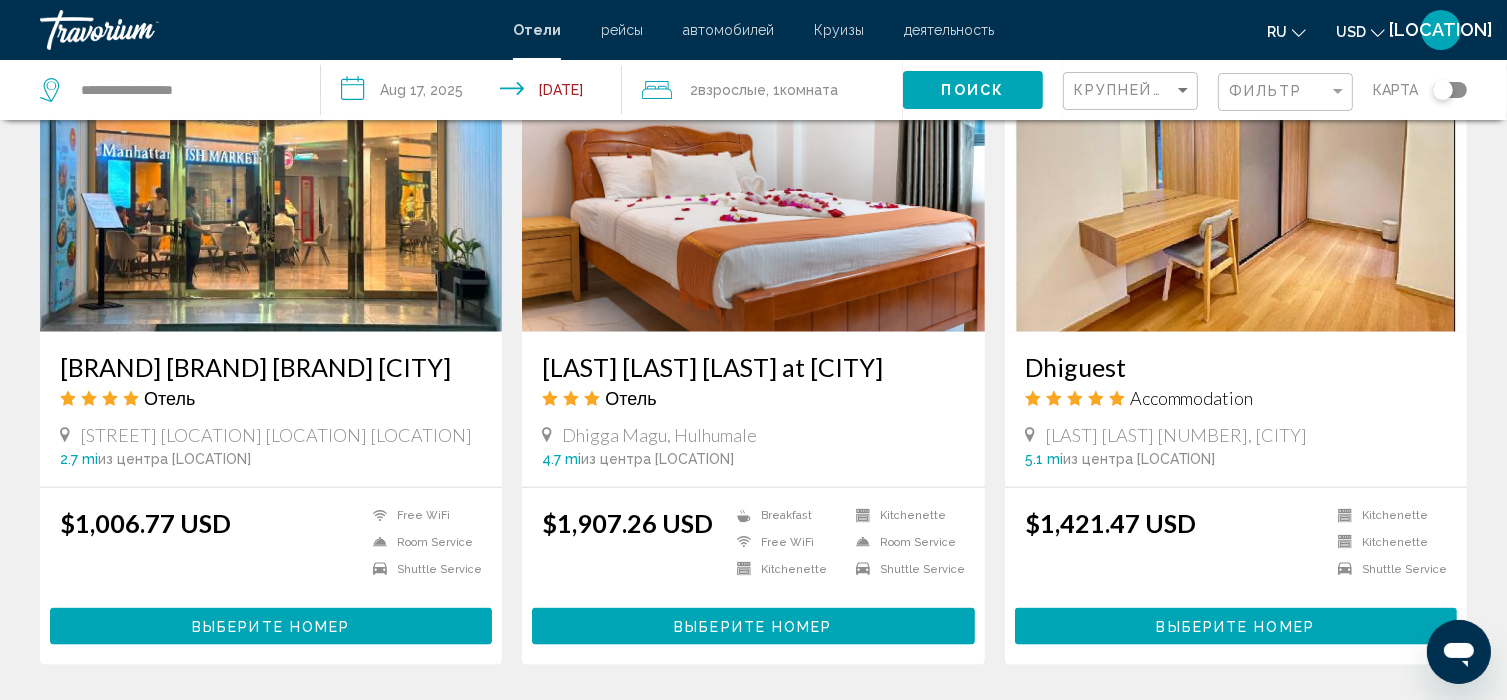scroll, scrollTop: 2500, scrollLeft: 0, axis: vertical 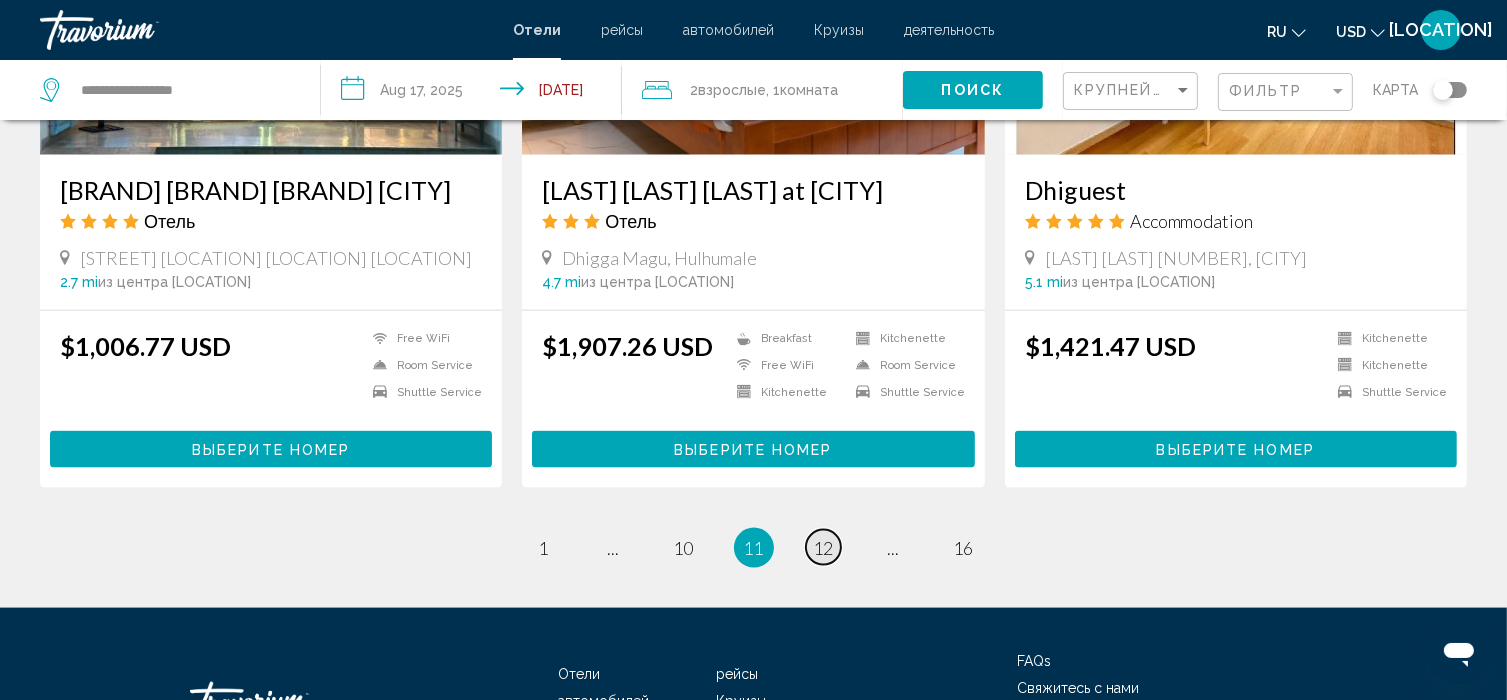 click on "12" at bounding box center [824, 548] 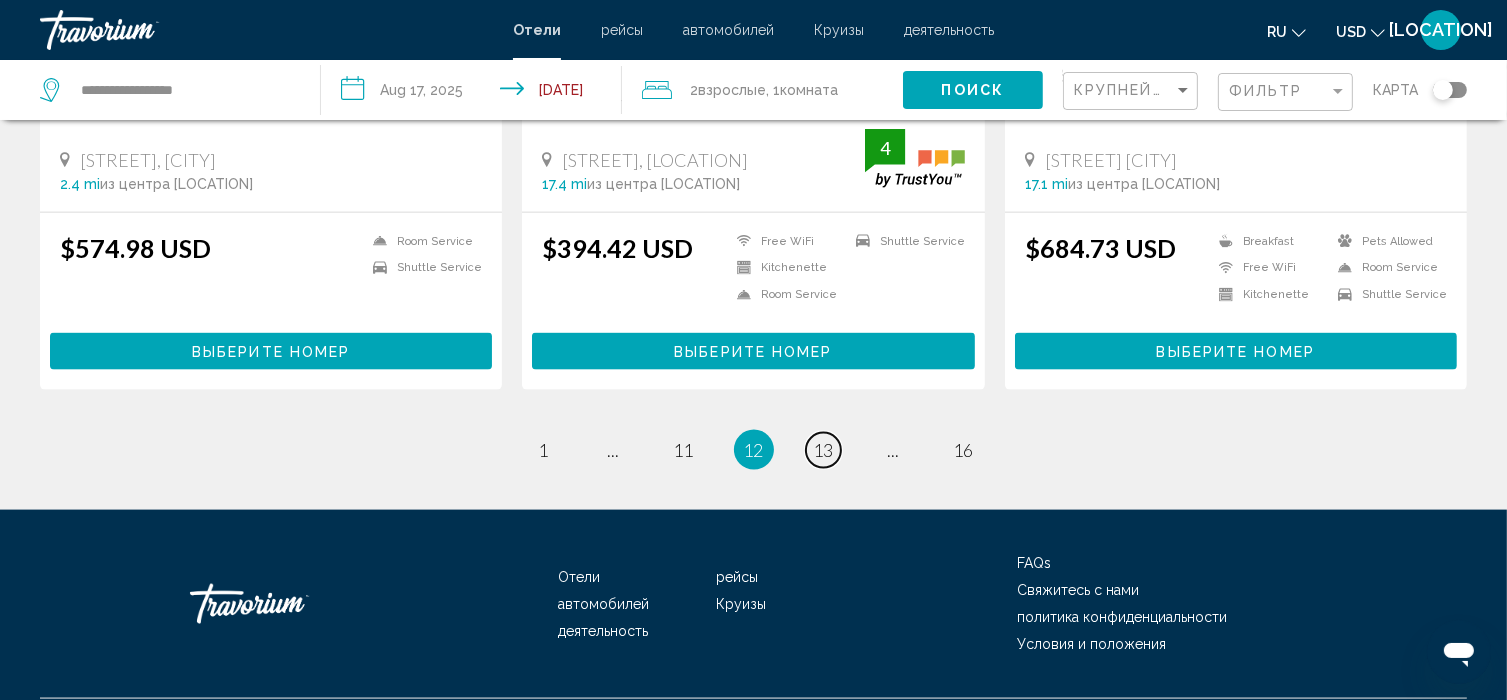 scroll, scrollTop: 2648, scrollLeft: 0, axis: vertical 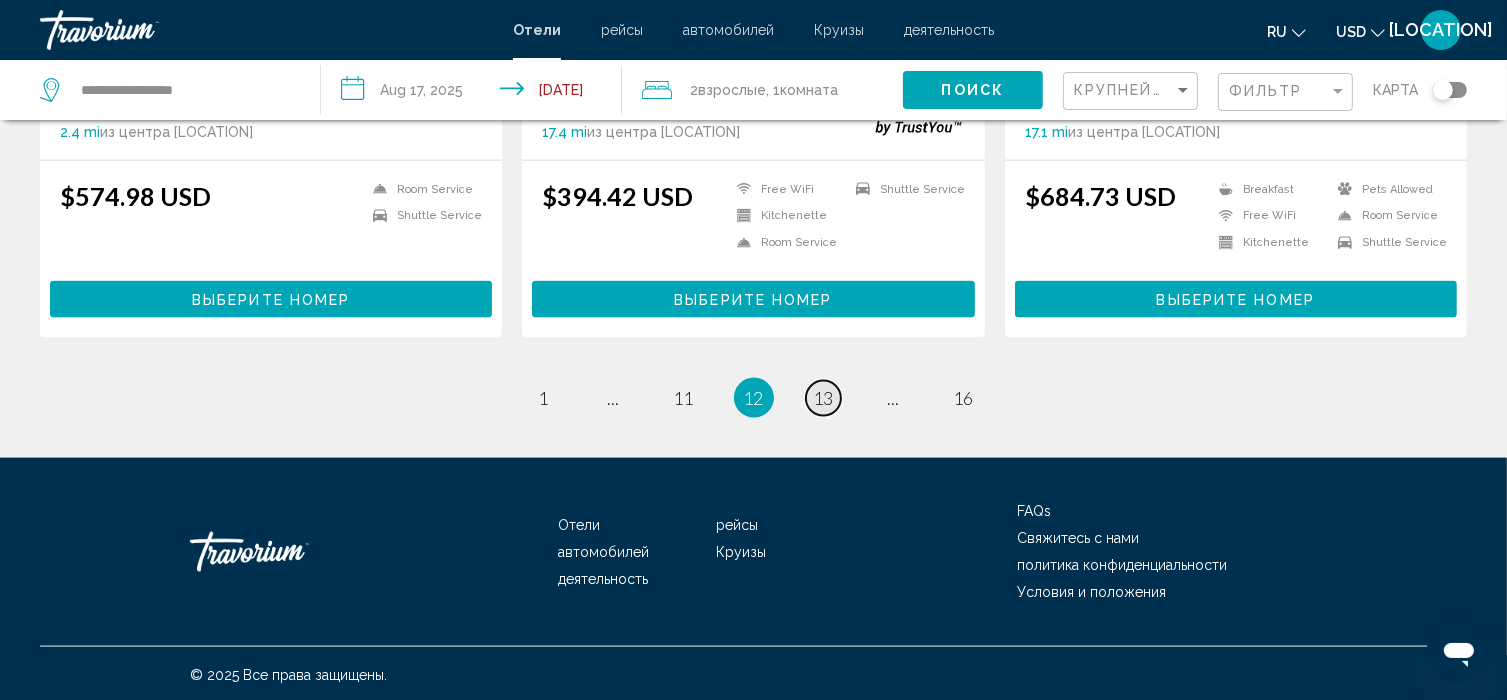 click on "13" at bounding box center [824, 398] 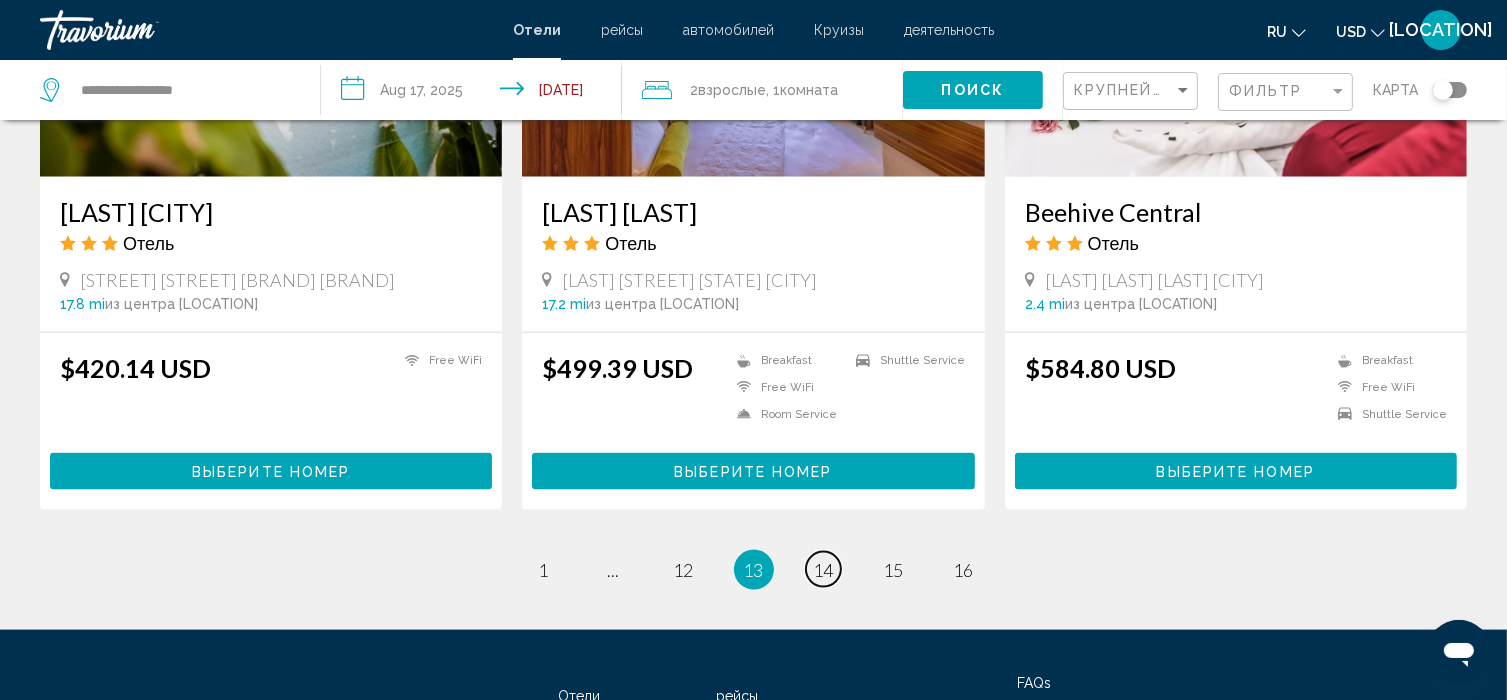 scroll, scrollTop: 2500, scrollLeft: 0, axis: vertical 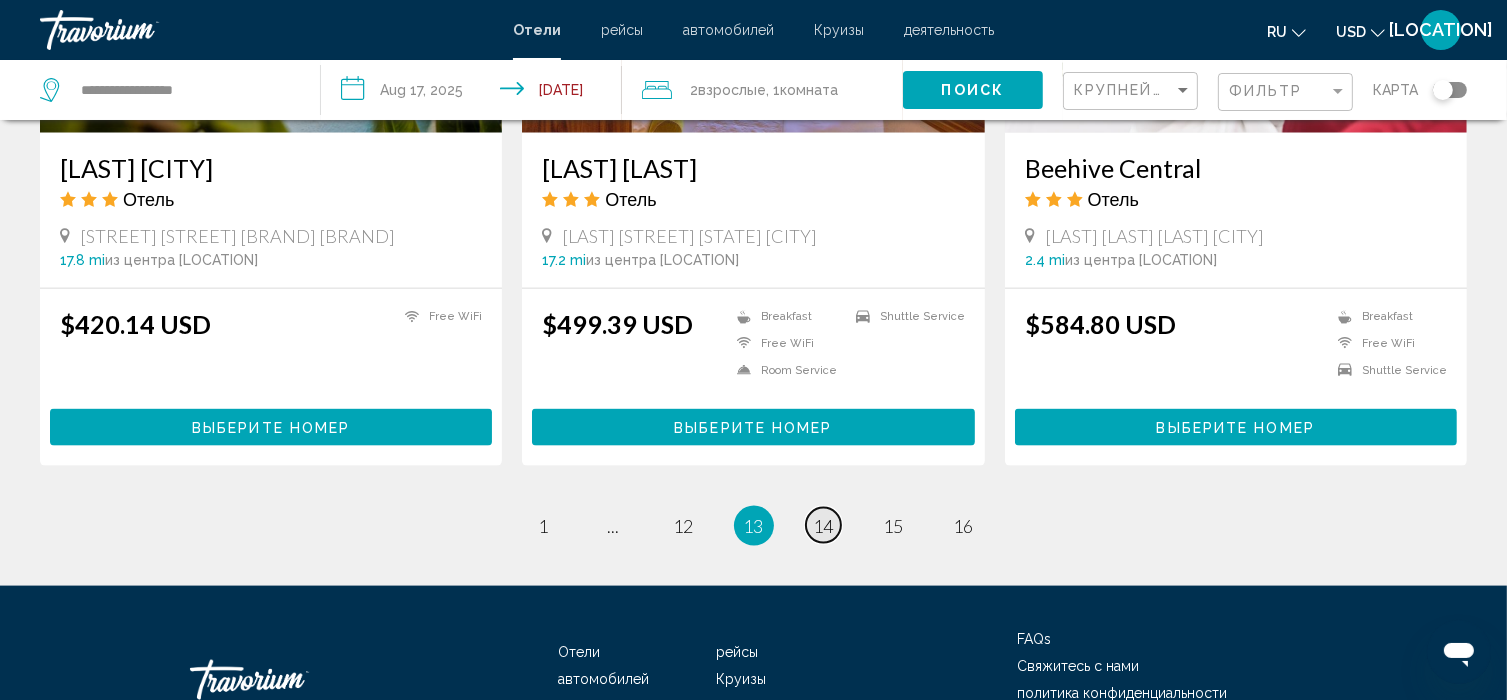 click on "14" at bounding box center (824, 526) 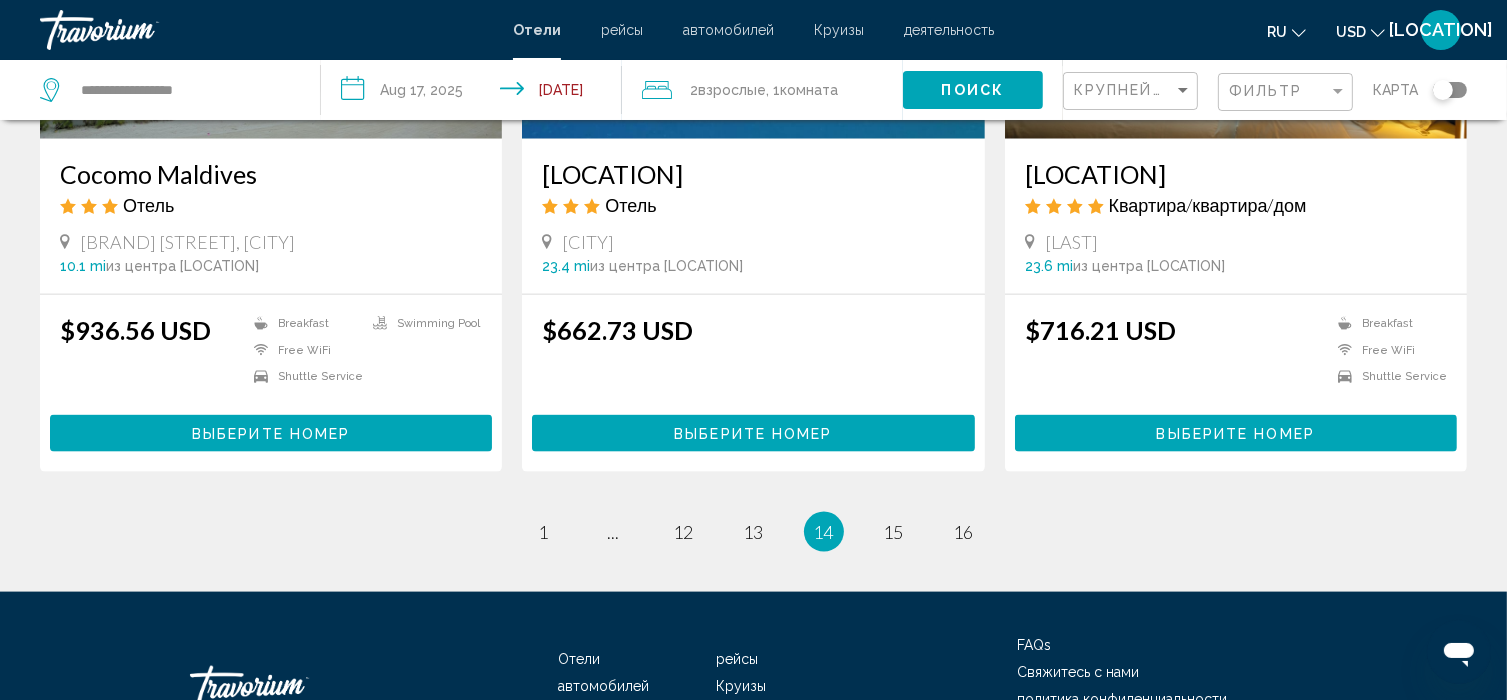 scroll, scrollTop: 2584, scrollLeft: 0, axis: vertical 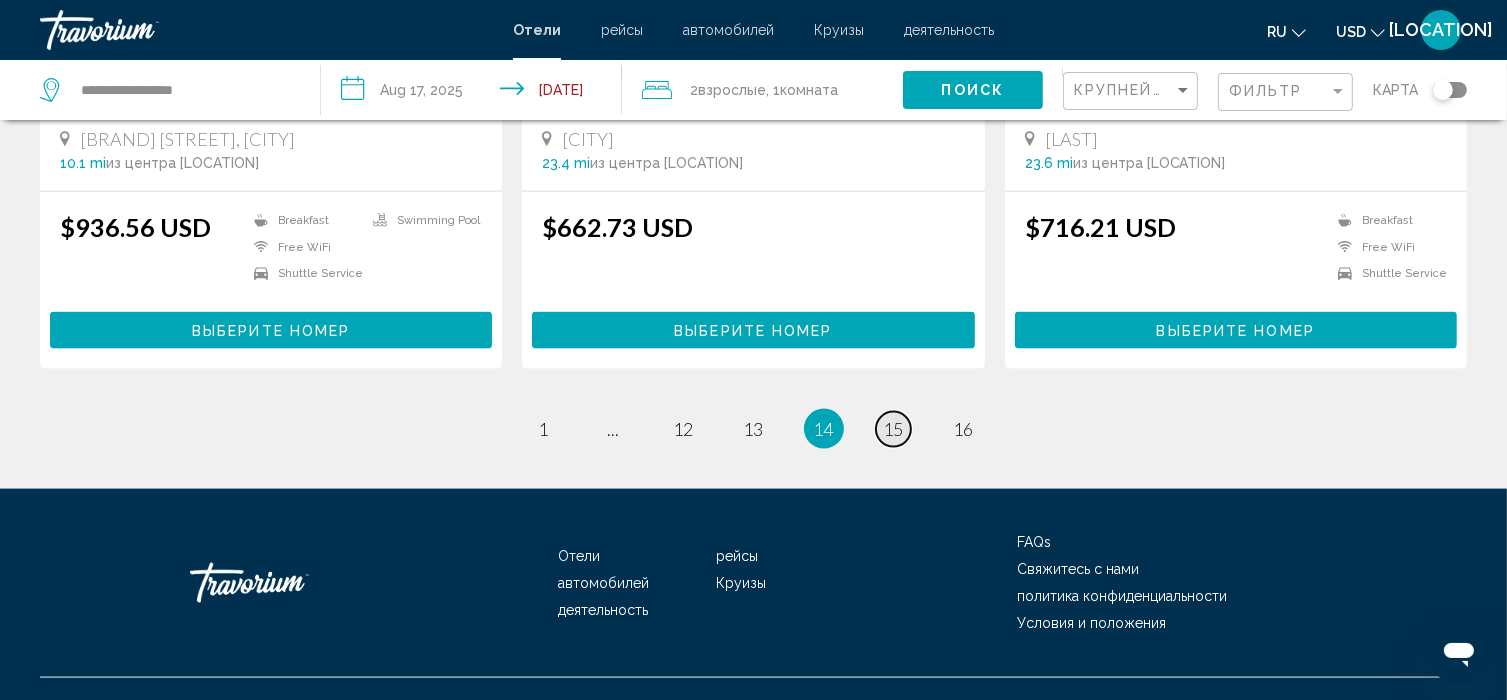click on "page  15" at bounding box center (893, 429) 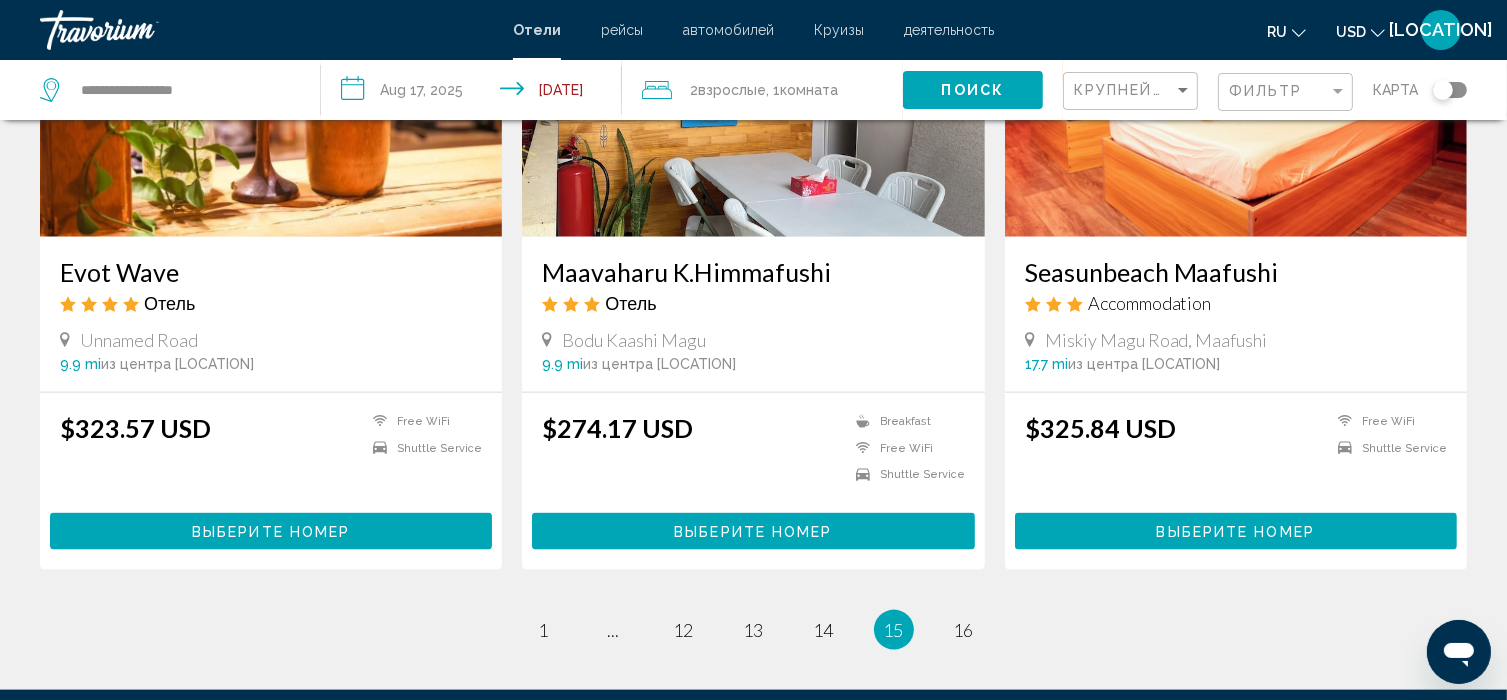 scroll, scrollTop: 2400, scrollLeft: 0, axis: vertical 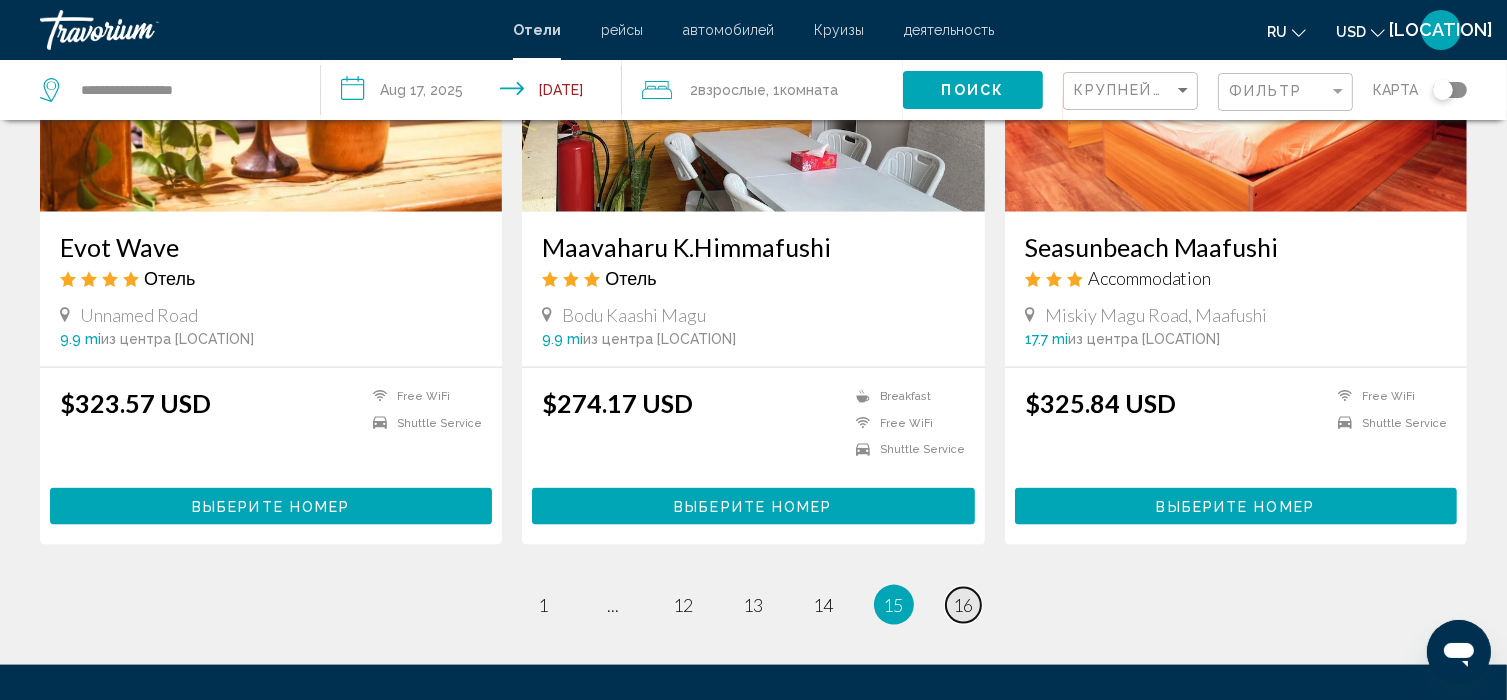click on "page  16" at bounding box center [963, 605] 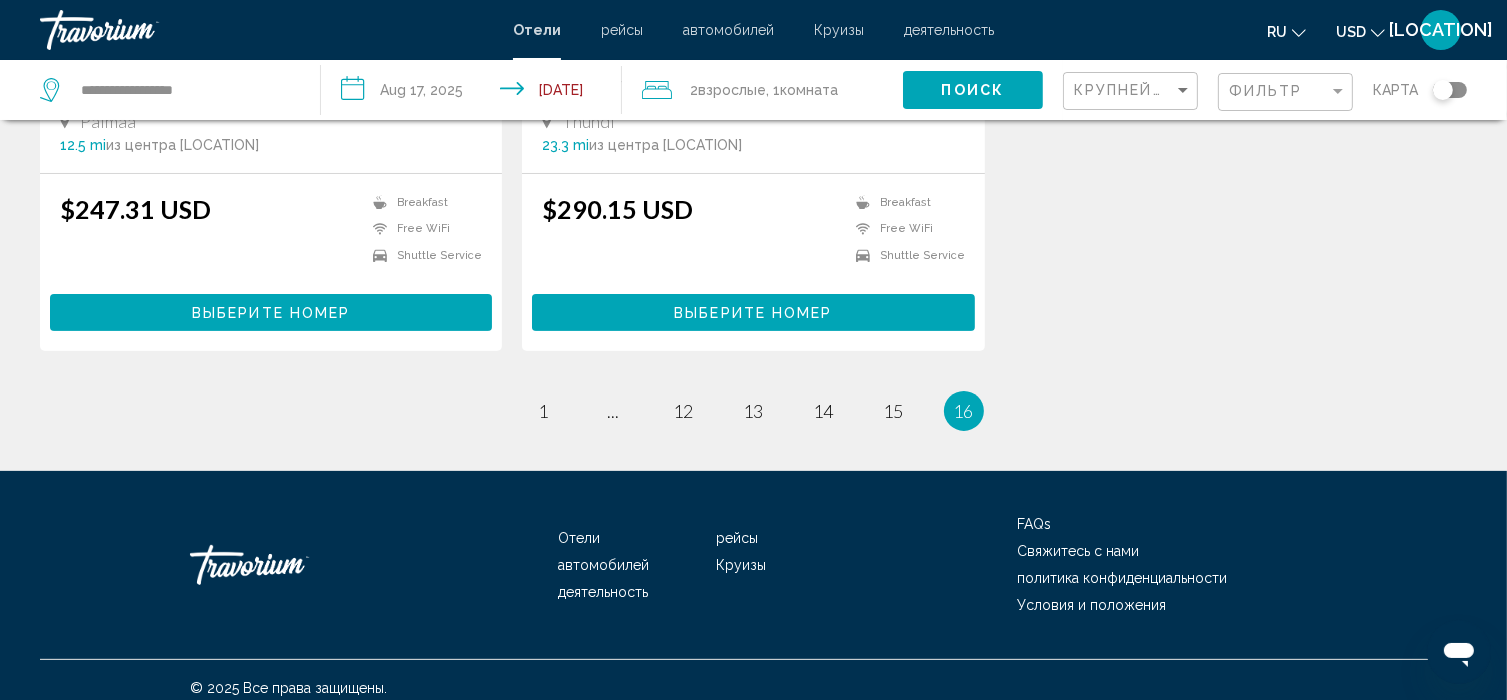 scroll, scrollTop: 507, scrollLeft: 0, axis: vertical 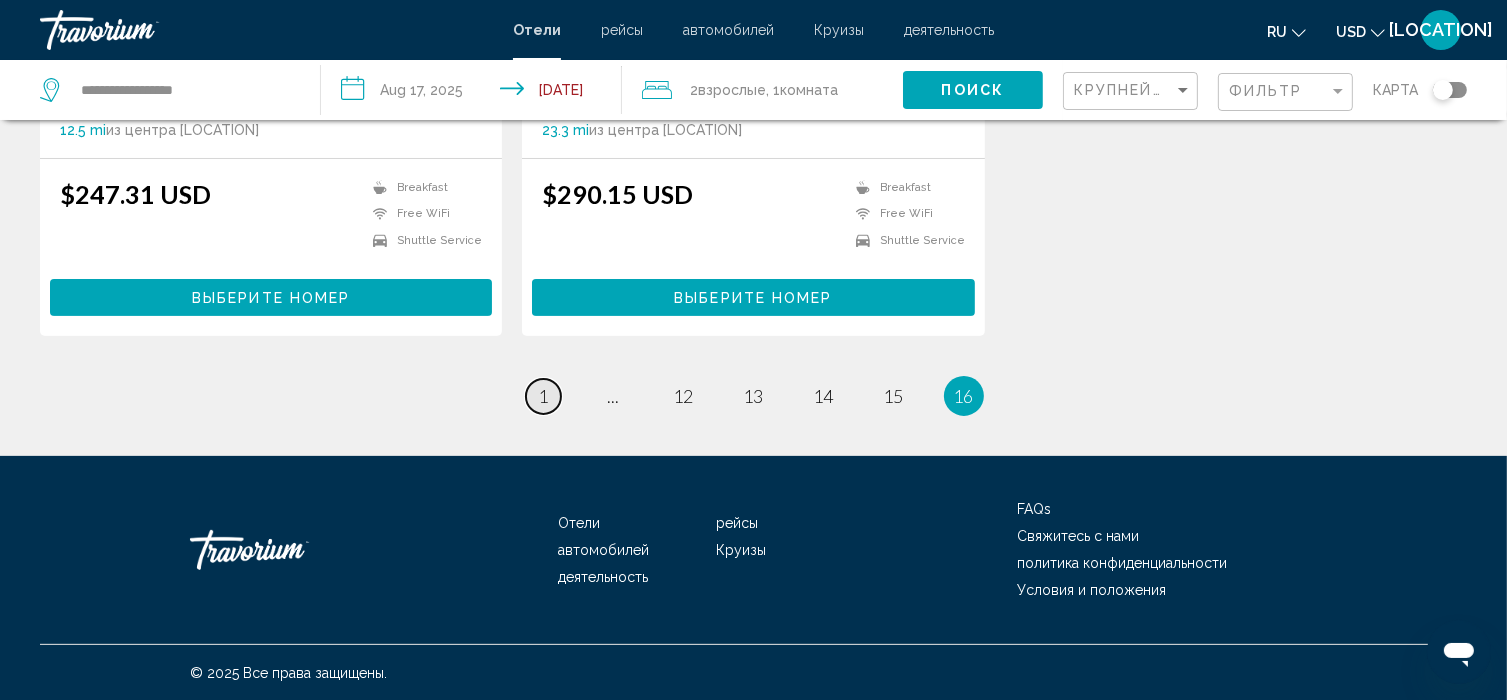 click on "page  1" at bounding box center [543, 396] 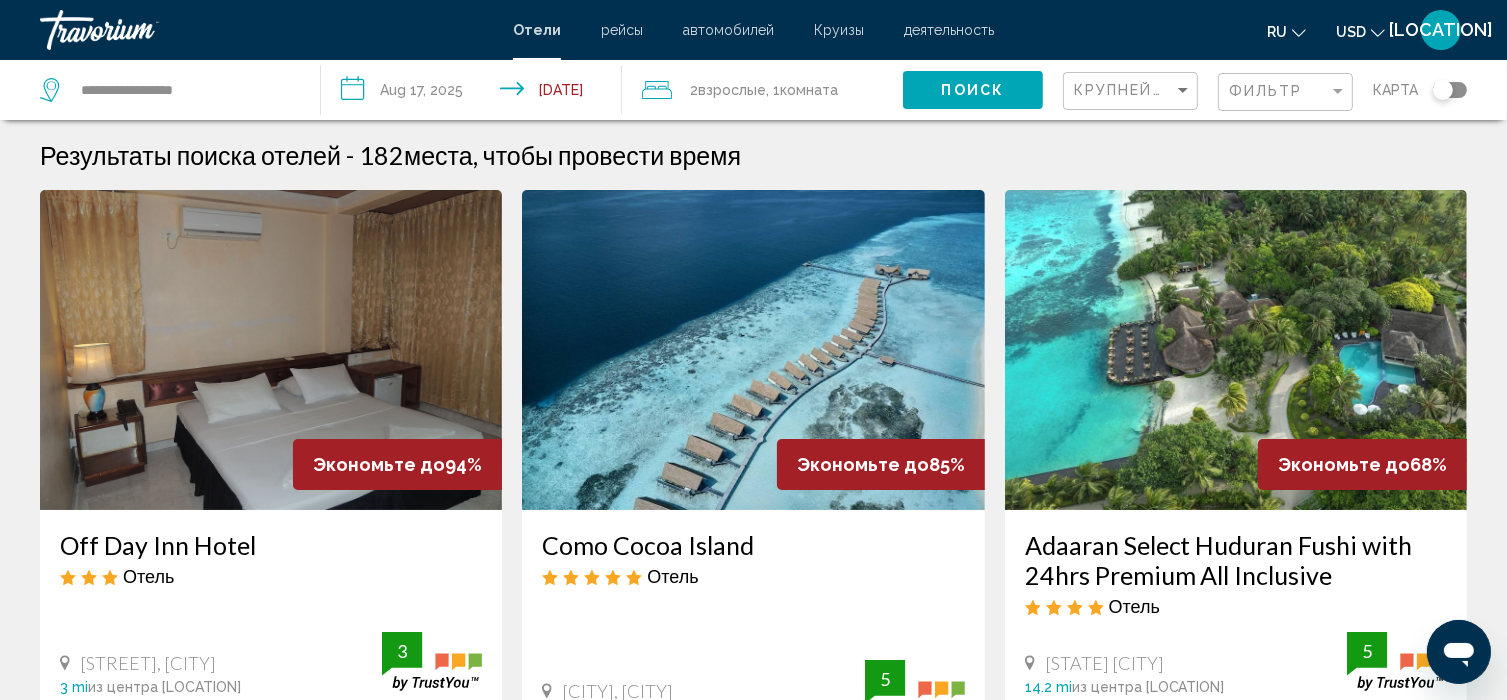 scroll, scrollTop: 0, scrollLeft: 0, axis: both 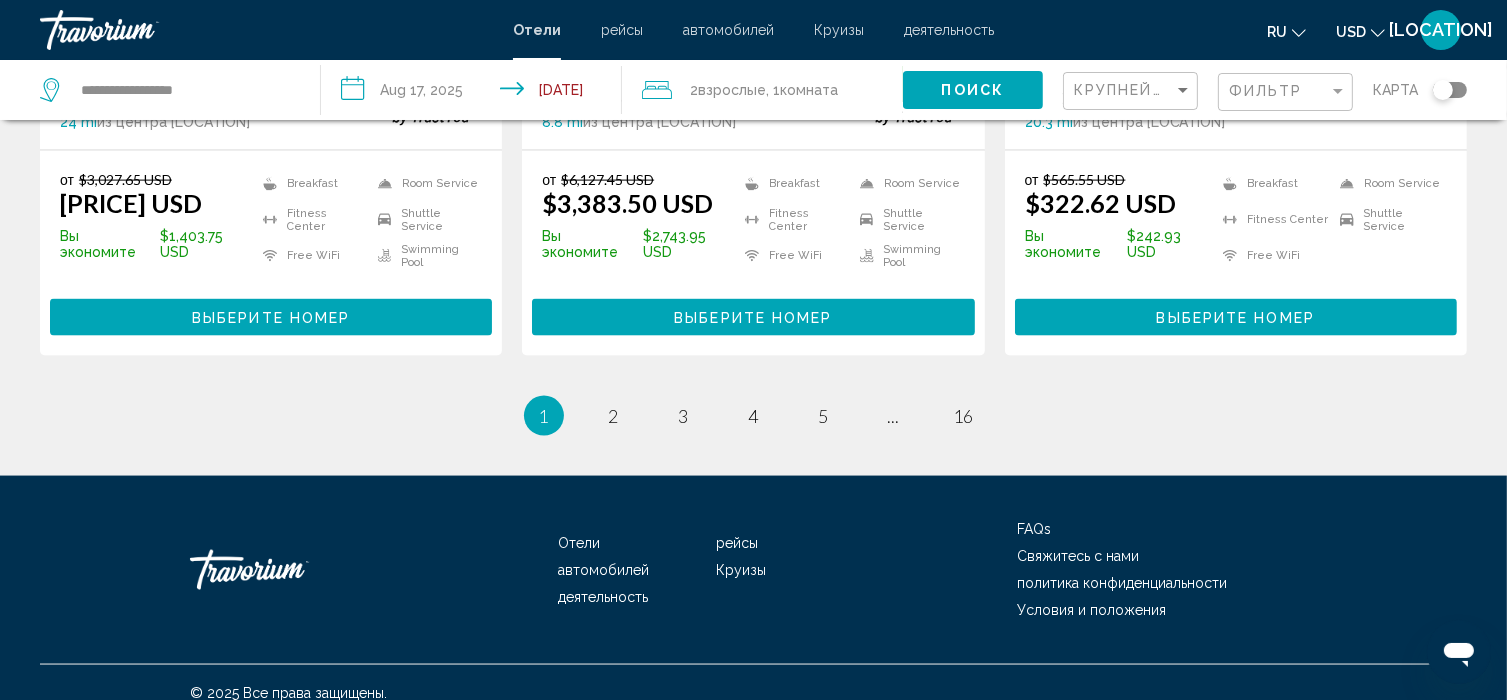 click on "You're on page  1" at bounding box center (544, 416) 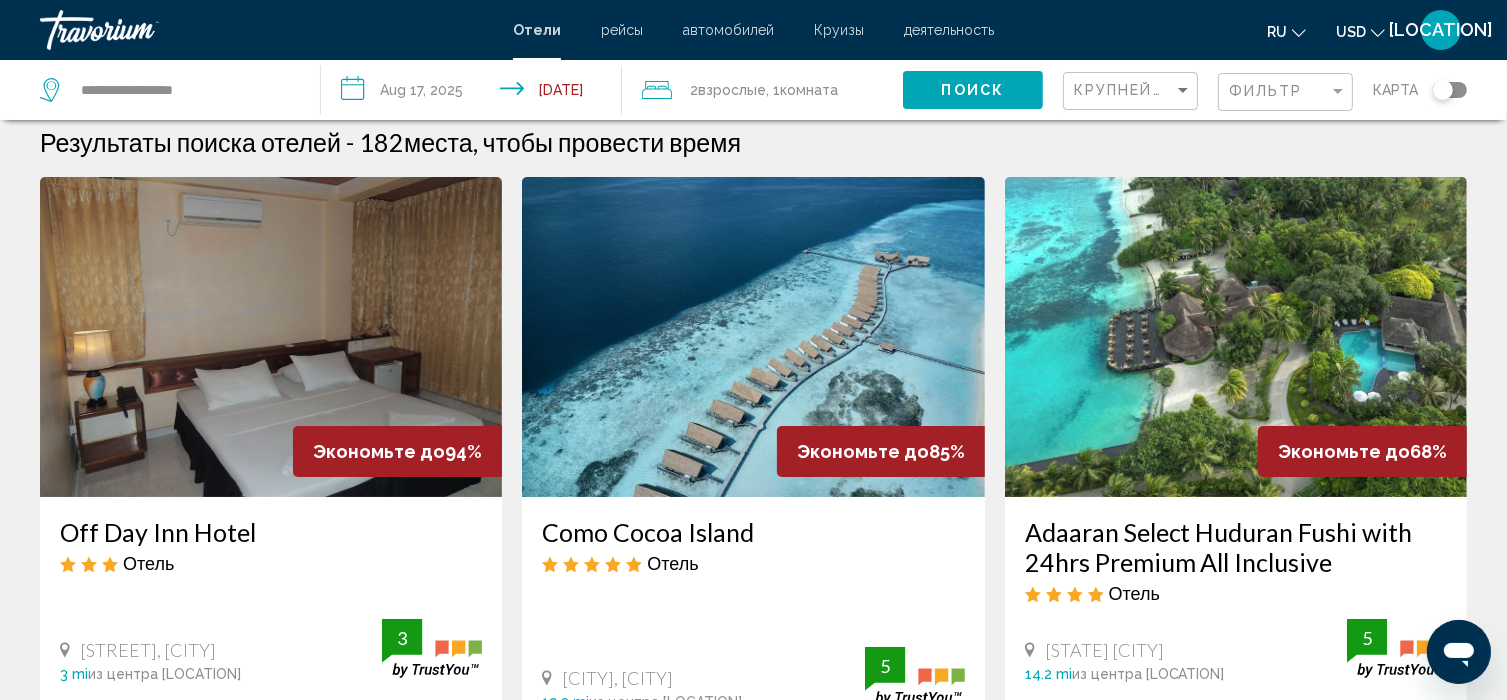 scroll, scrollTop: 0, scrollLeft: 0, axis: both 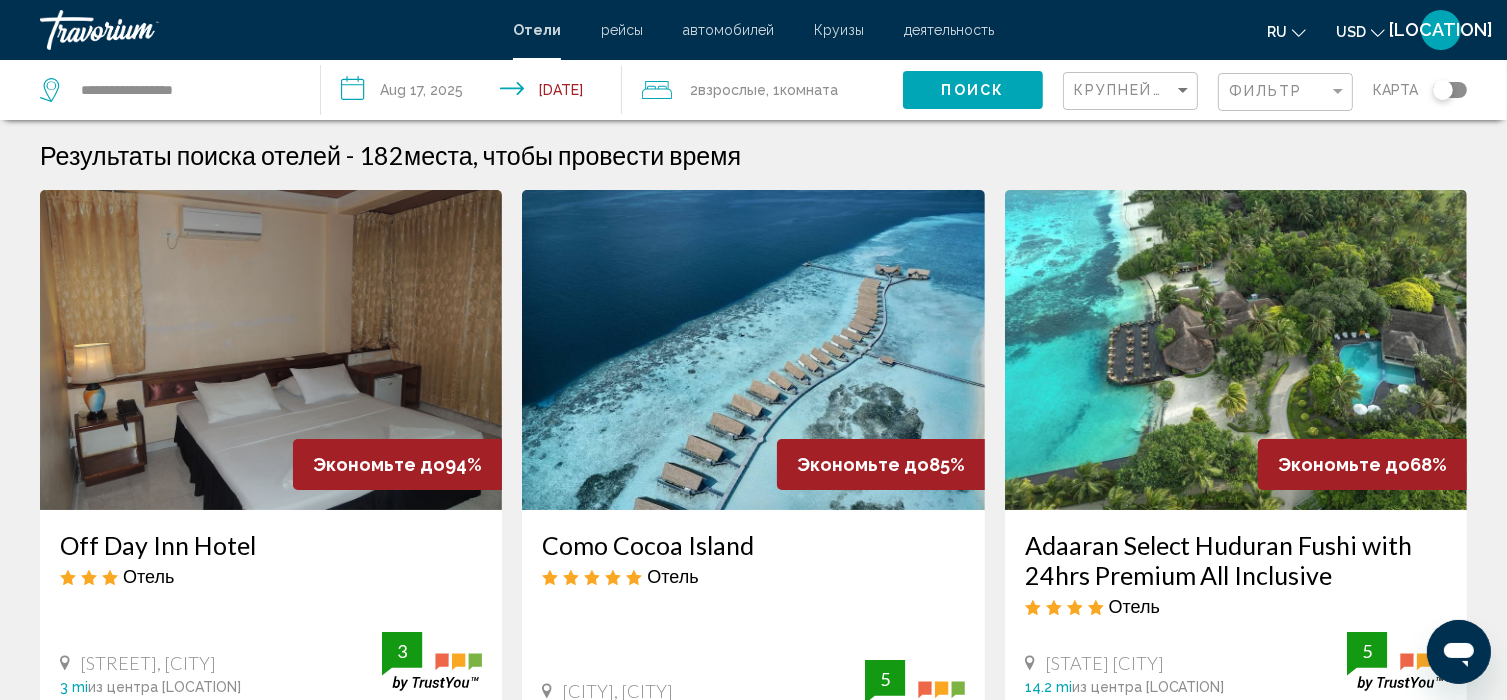 click on "Adaaran Select Huduran Fushi with 24hrs Premium All Inclusive" at bounding box center [1236, 560] 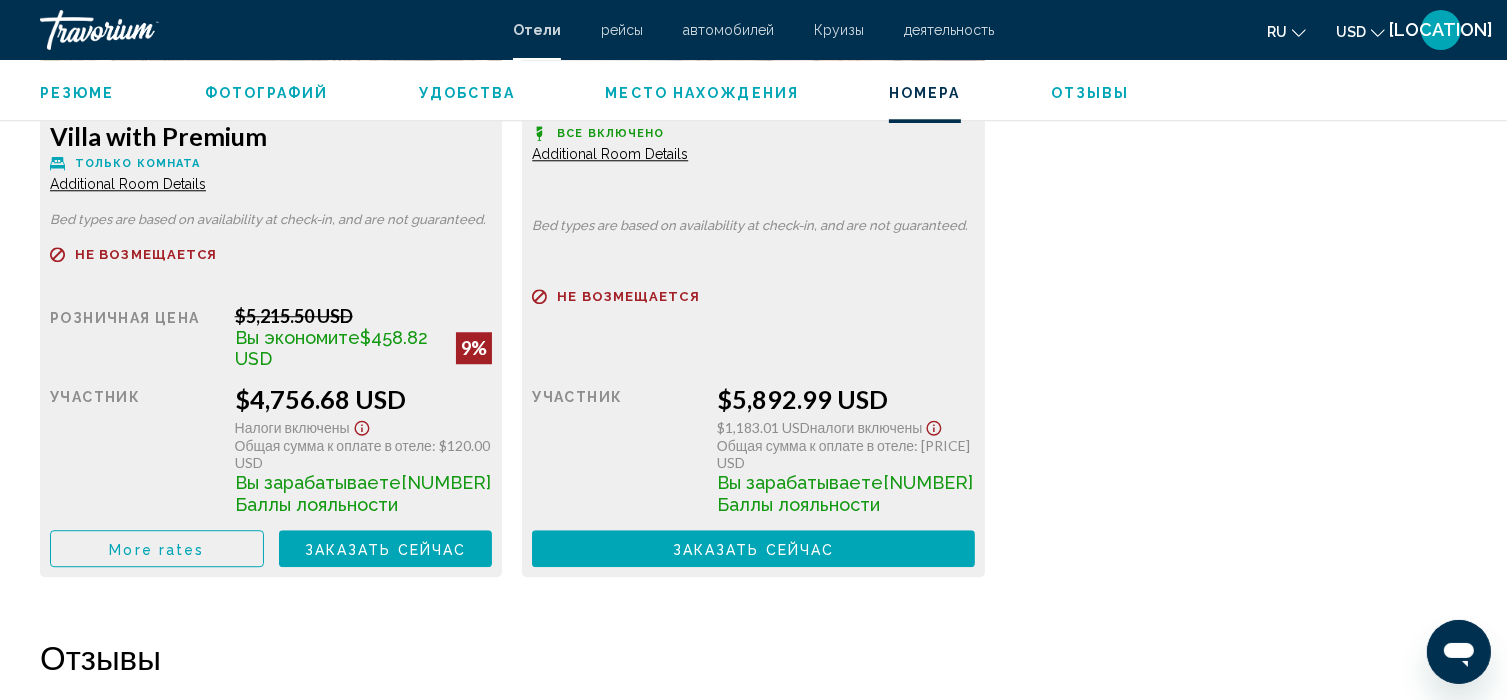 scroll, scrollTop: 5312, scrollLeft: 0, axis: vertical 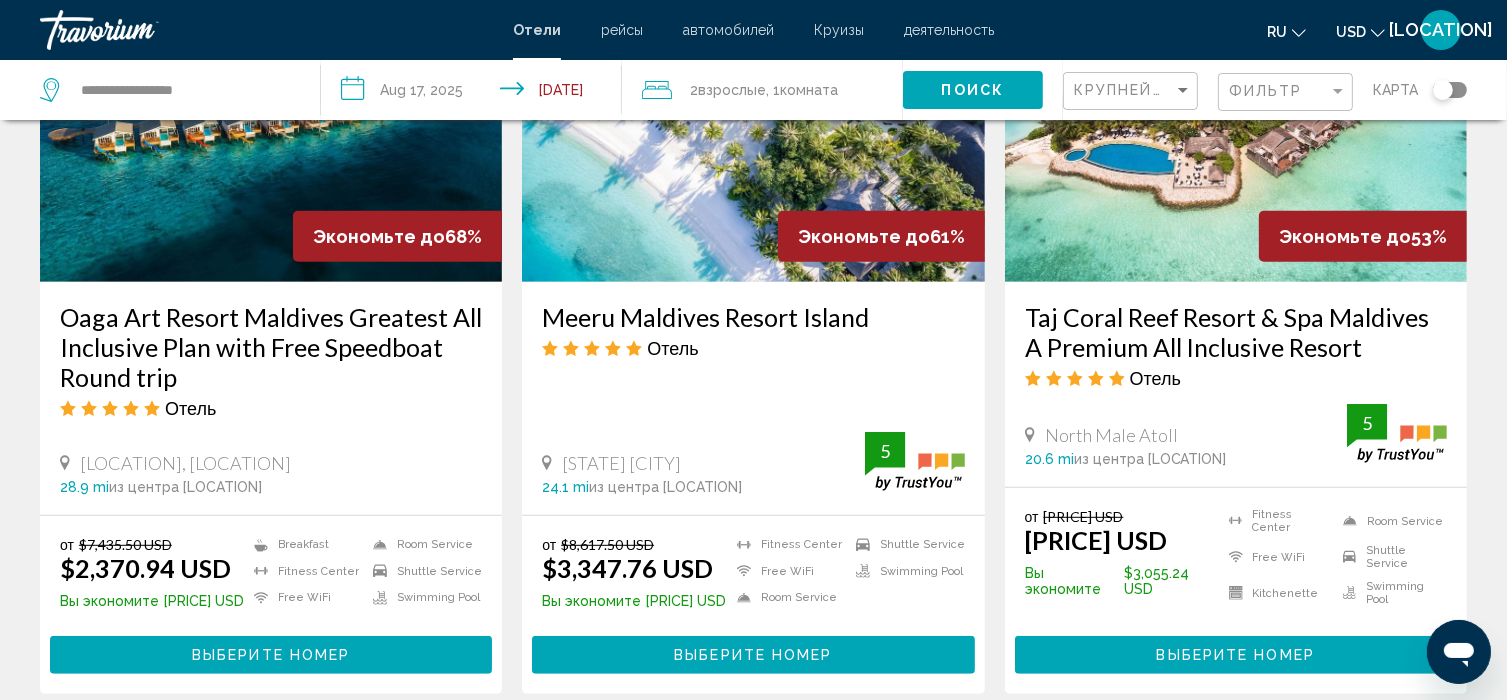 click on "Taj Coral Reef Resort & Spa Maldives A Premium All Inclusive Resort" at bounding box center (1236, 332) 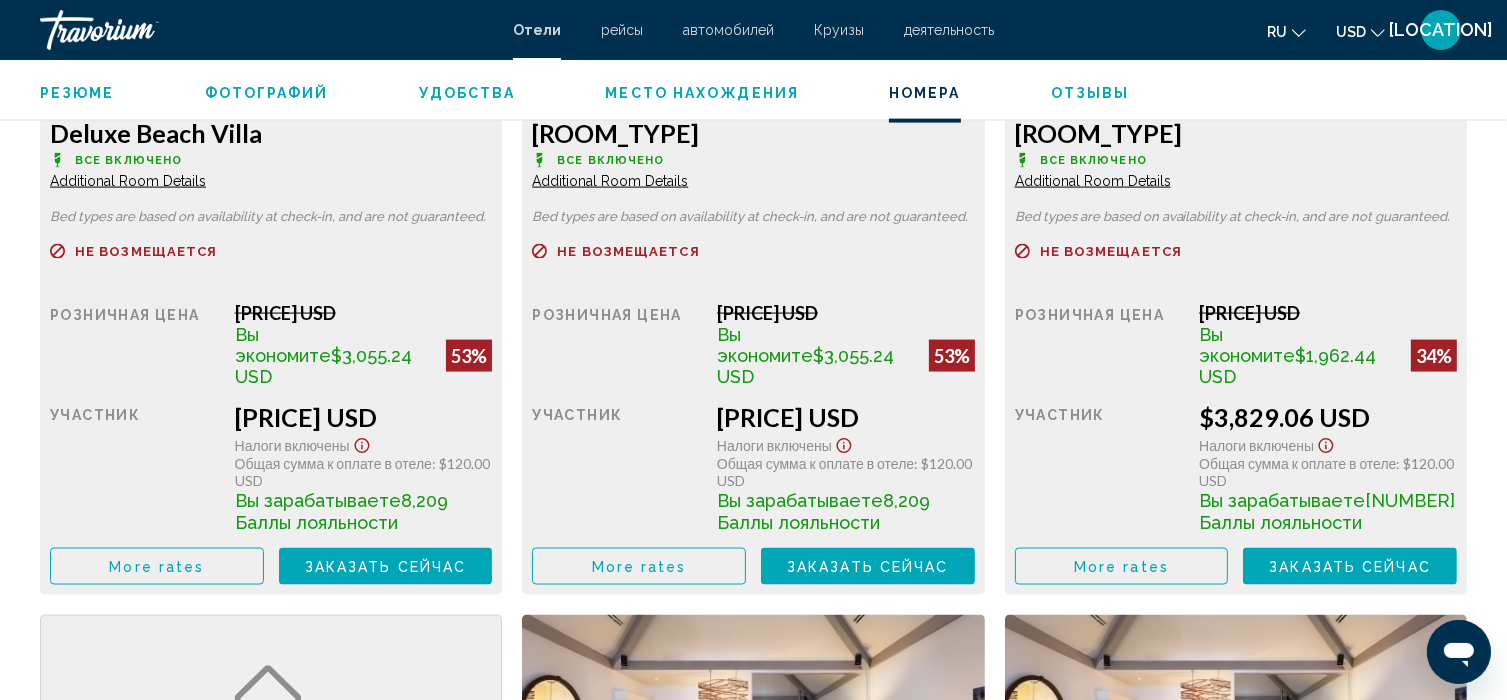 scroll, scrollTop: 3002, scrollLeft: 0, axis: vertical 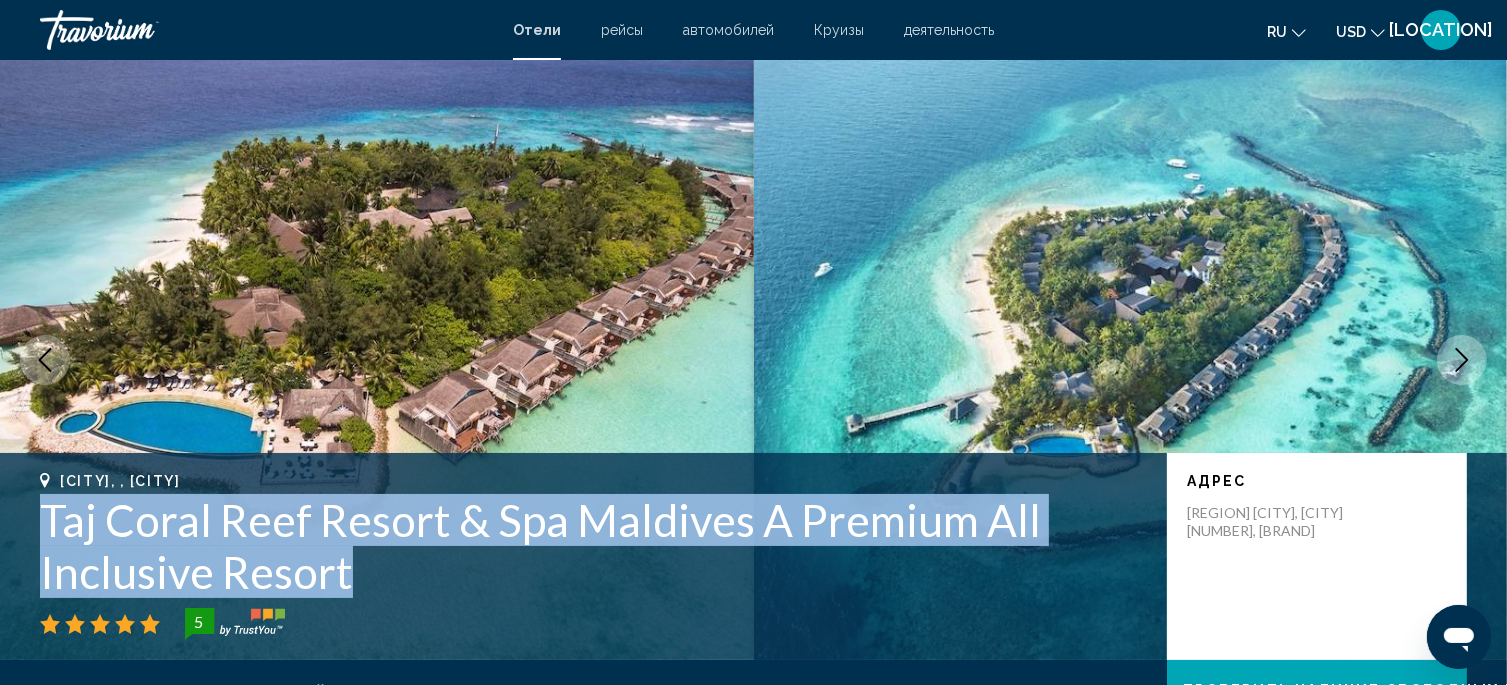 drag, startPoint x: 47, startPoint y: 515, endPoint x: 345, endPoint y: 576, distance: 304.17923 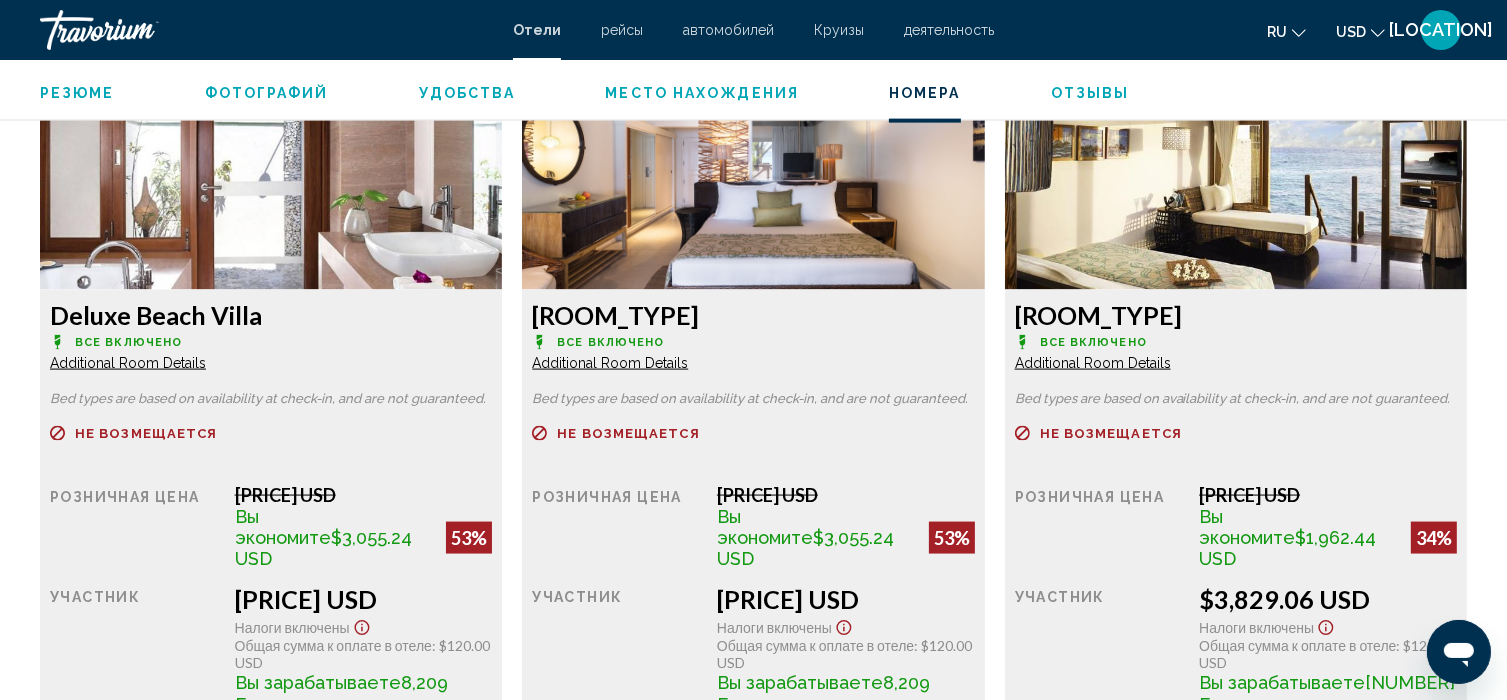 scroll, scrollTop: 2900, scrollLeft: 0, axis: vertical 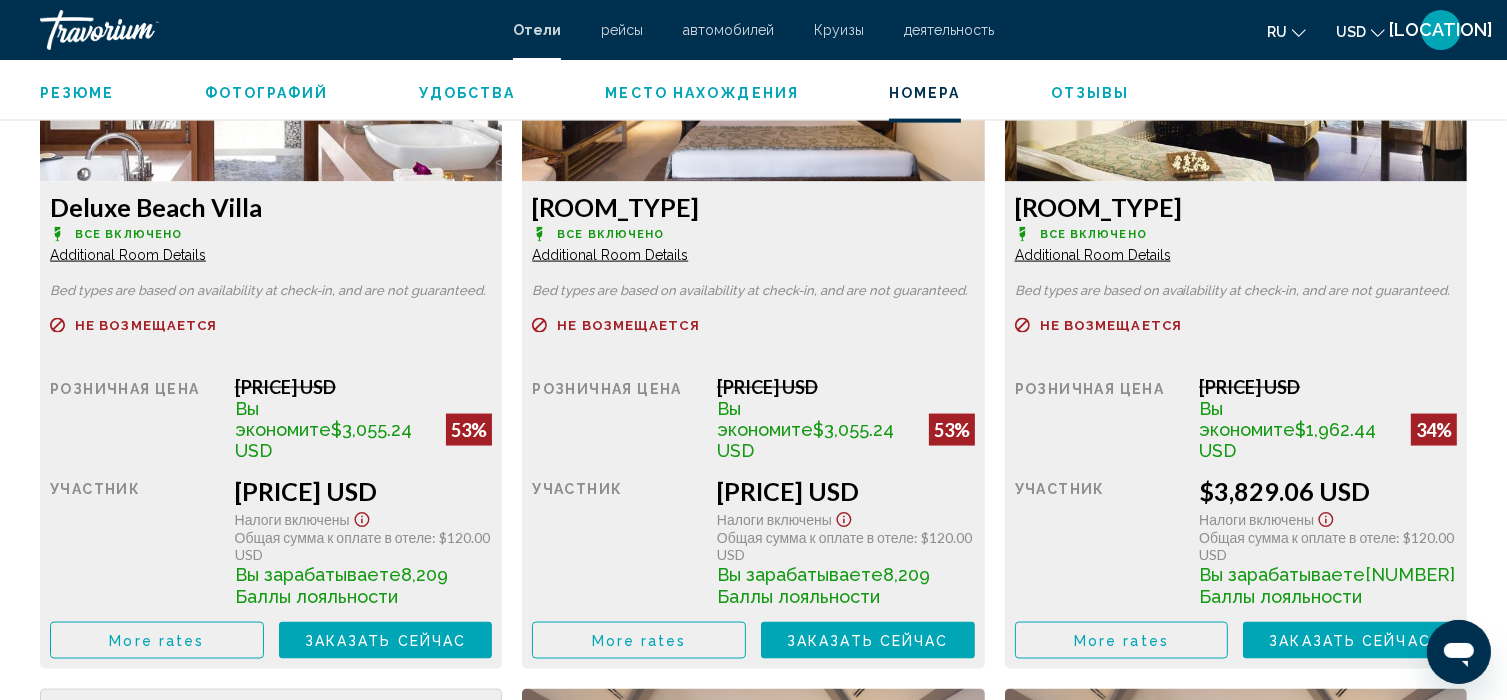 click on "Заказать сейчас Больше недоступно" at bounding box center [386, 640] 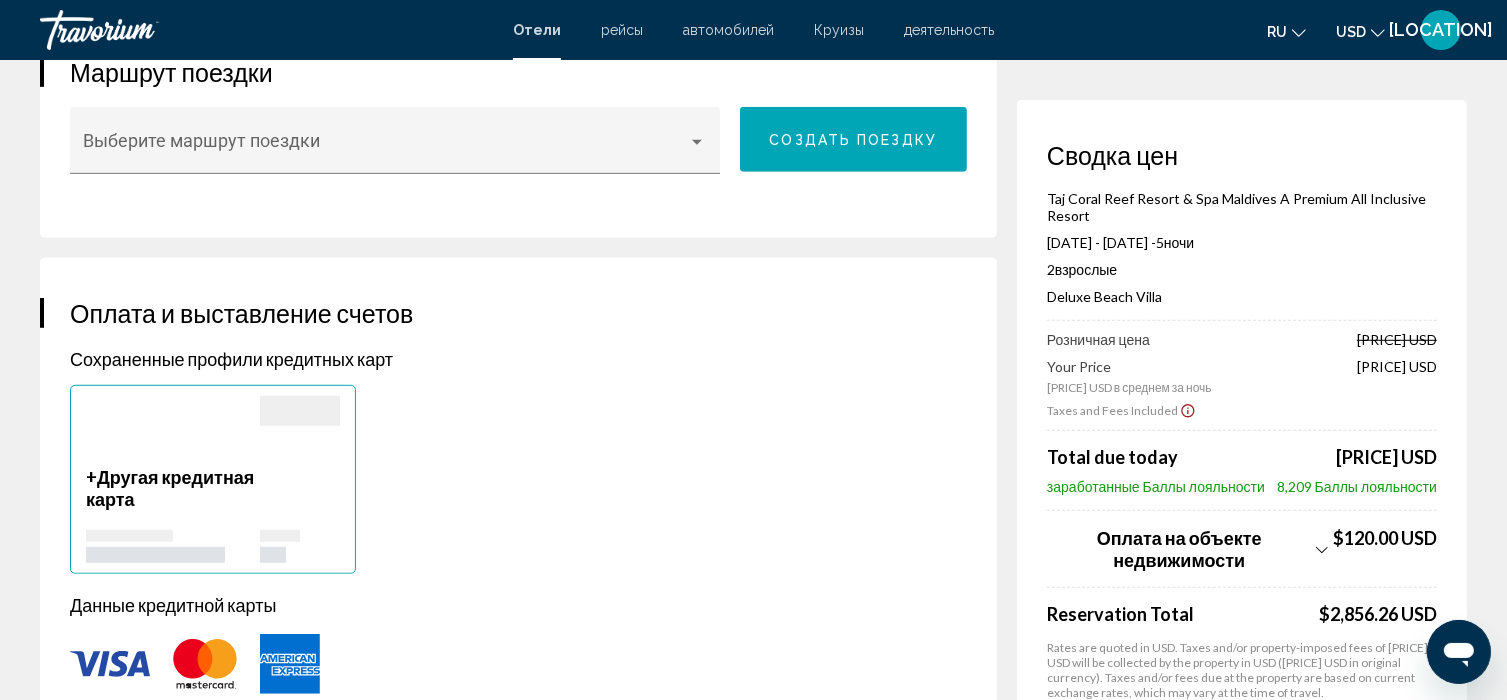 scroll, scrollTop: 1400, scrollLeft: 0, axis: vertical 